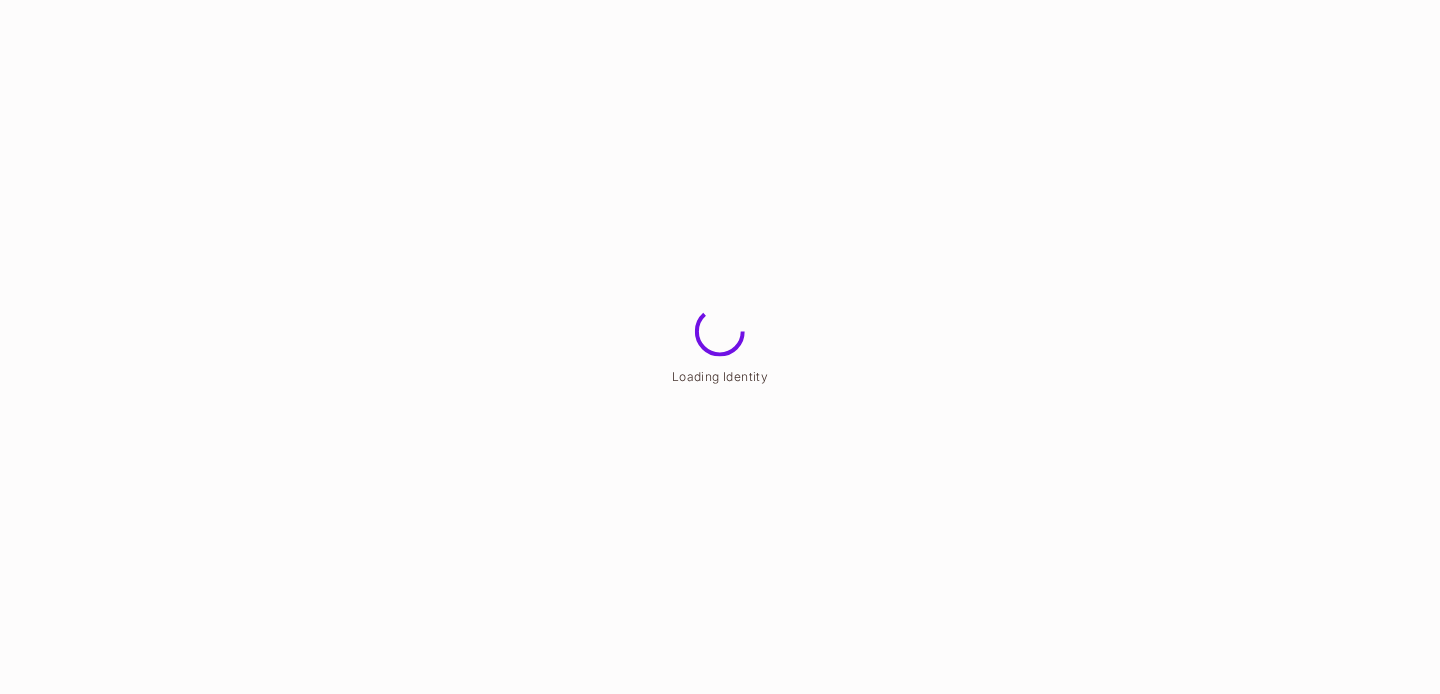 scroll, scrollTop: 0, scrollLeft: 0, axis: both 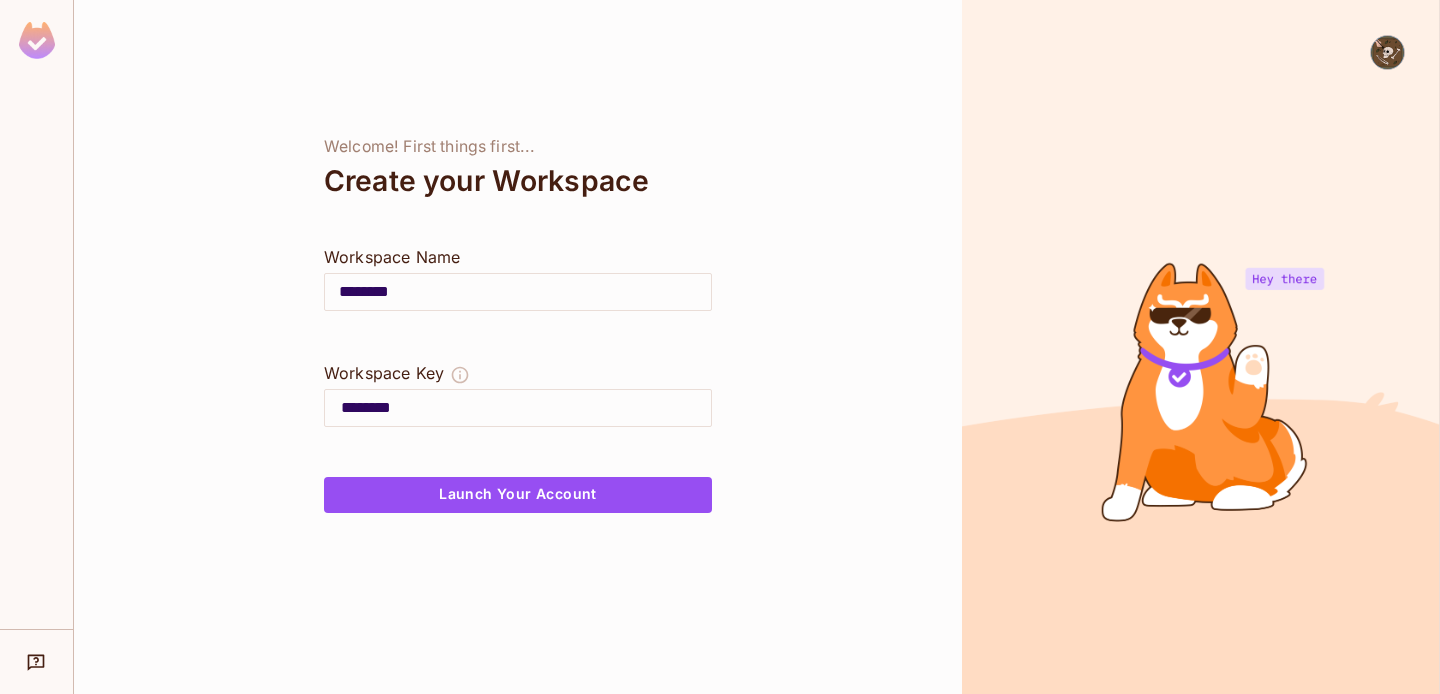 drag, startPoint x: 458, startPoint y: 489, endPoint x: 451, endPoint y: 472, distance: 18.384777 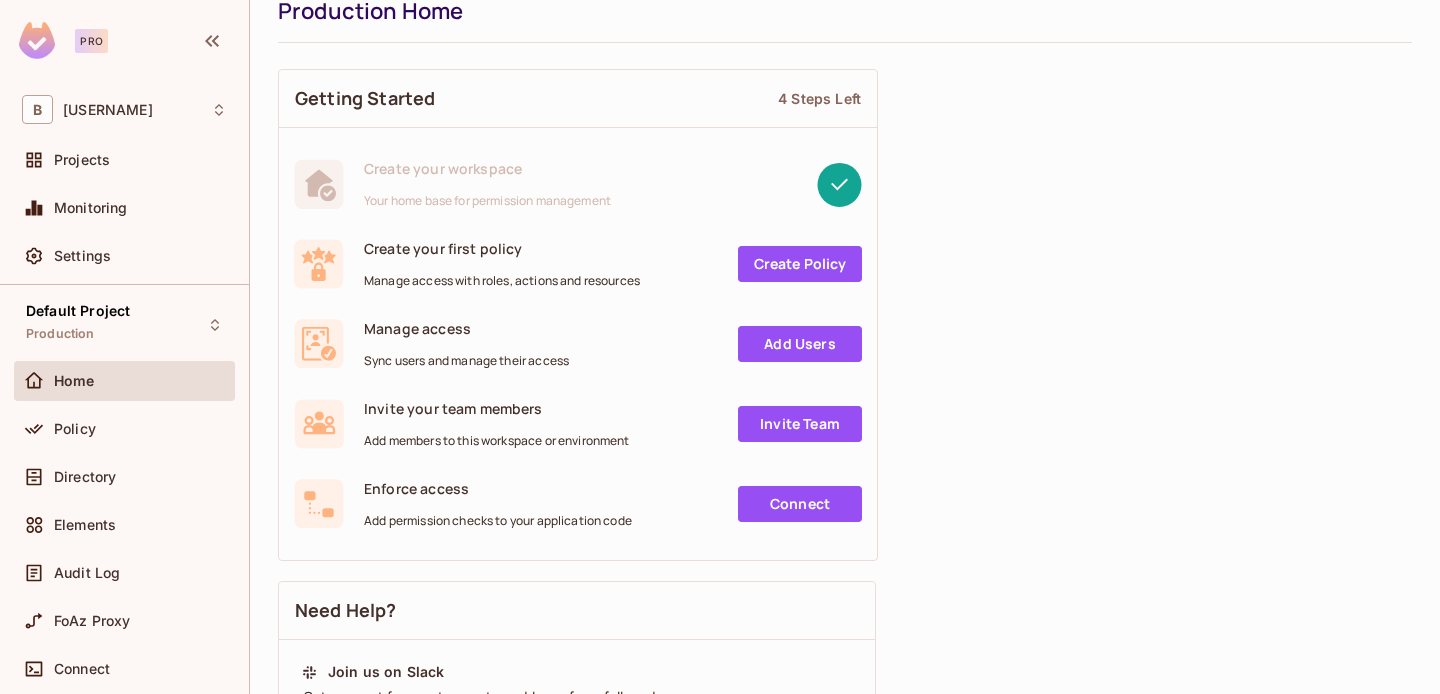 scroll, scrollTop: 82, scrollLeft: 0, axis: vertical 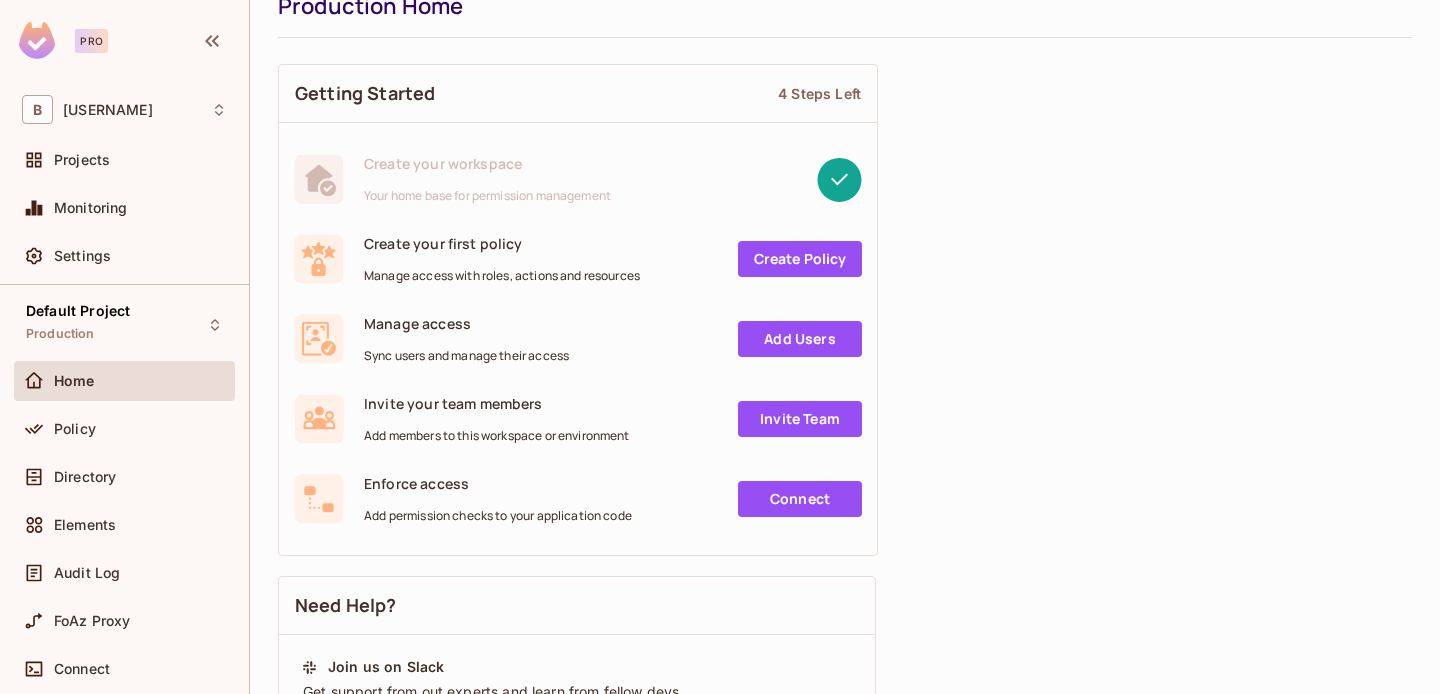 click on "Create Policy" at bounding box center [800, 259] 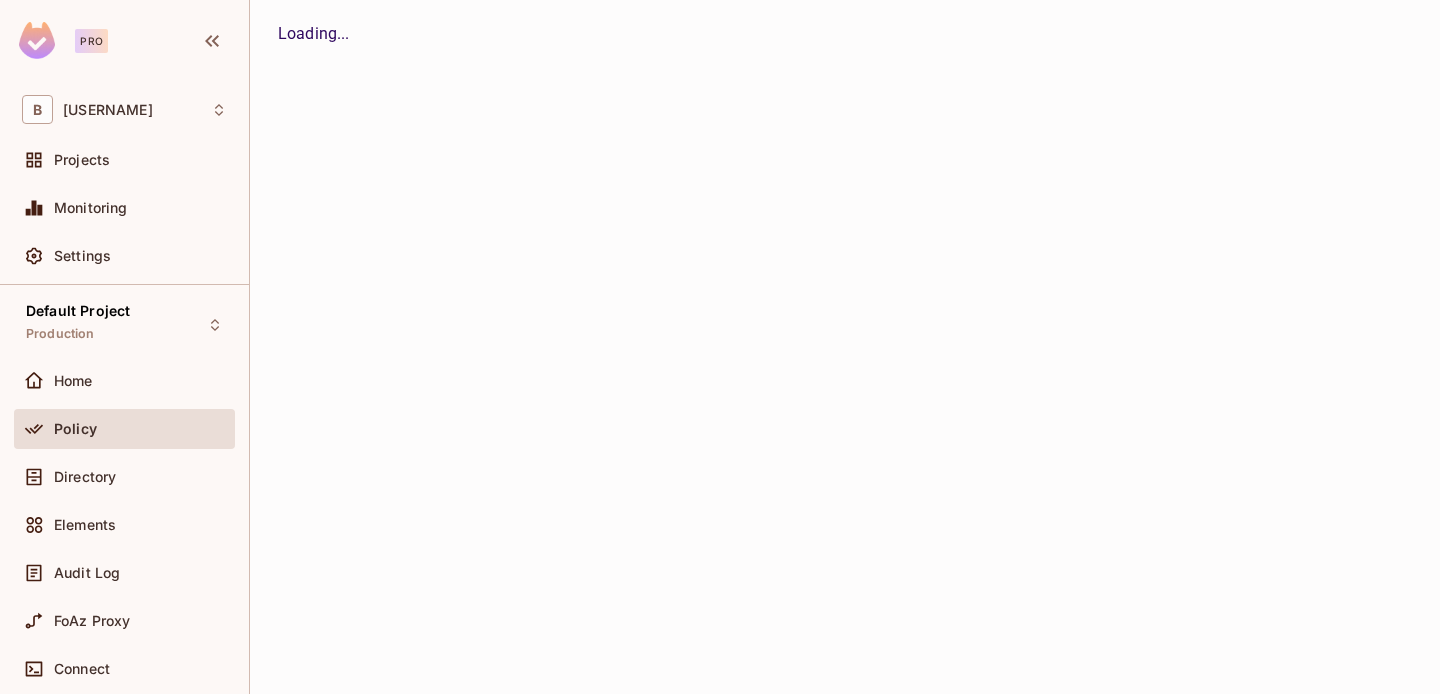scroll, scrollTop: 0, scrollLeft: 0, axis: both 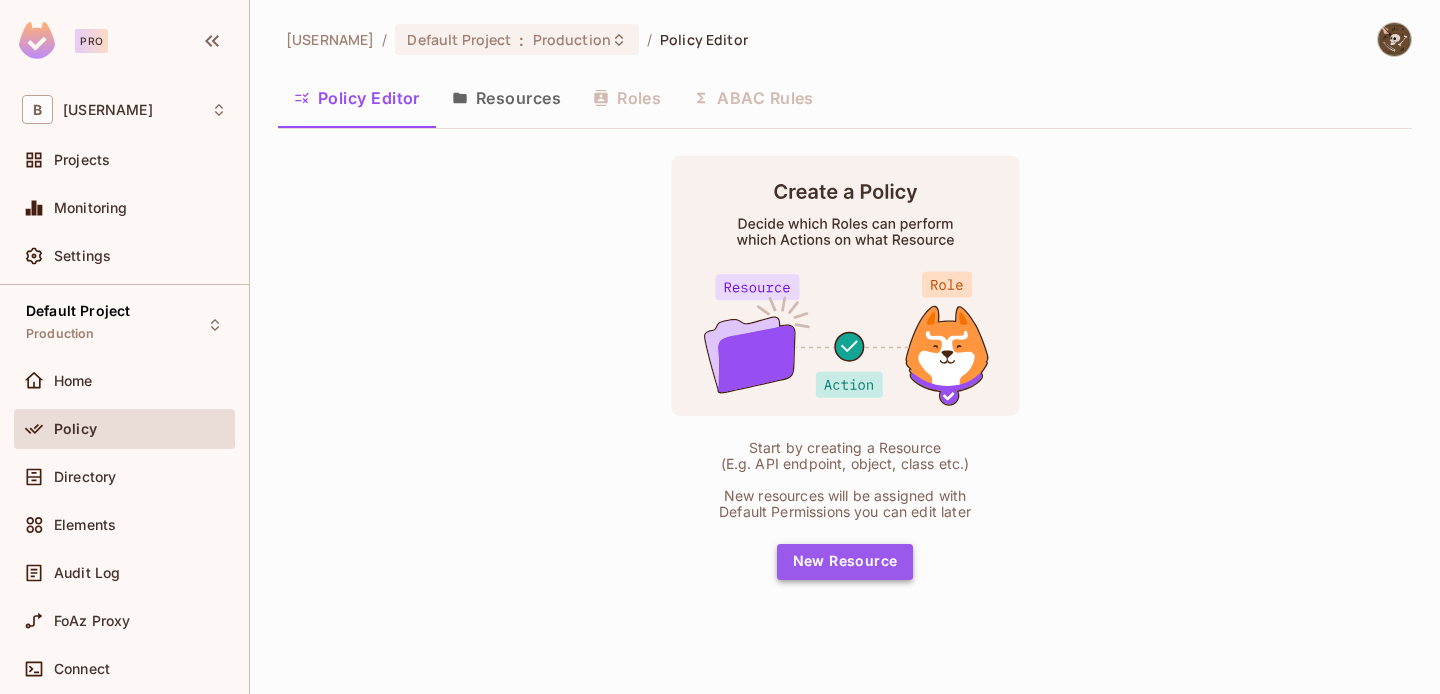click on "New Resource" at bounding box center (845, 562) 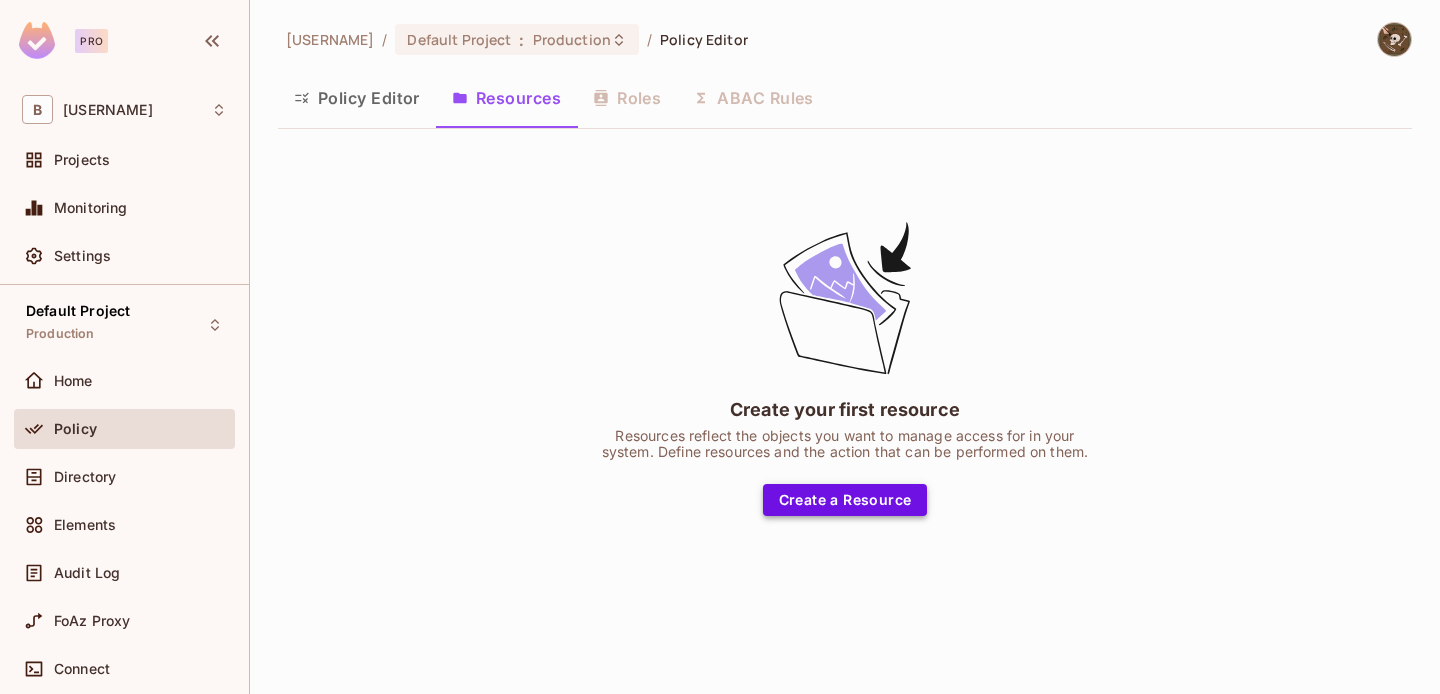 click on "Create a Resource" at bounding box center (845, 500) 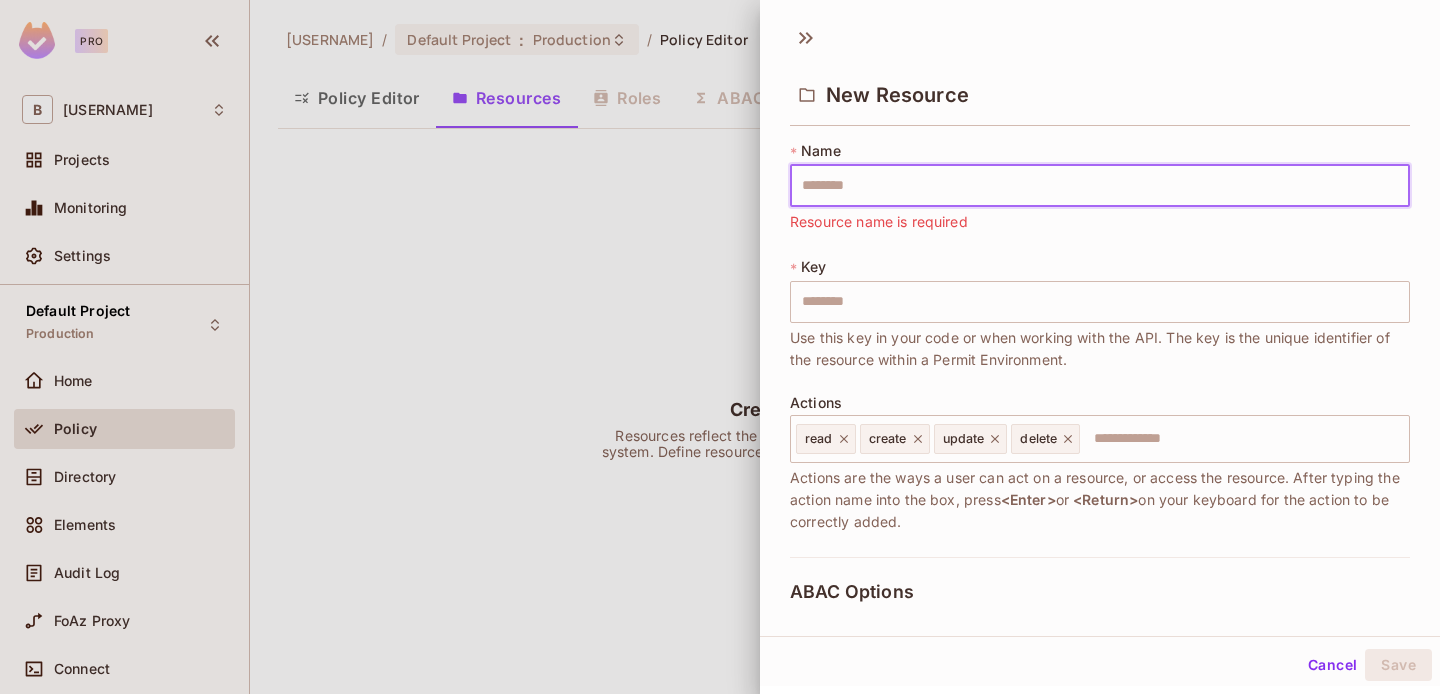 click at bounding box center (1100, 186) 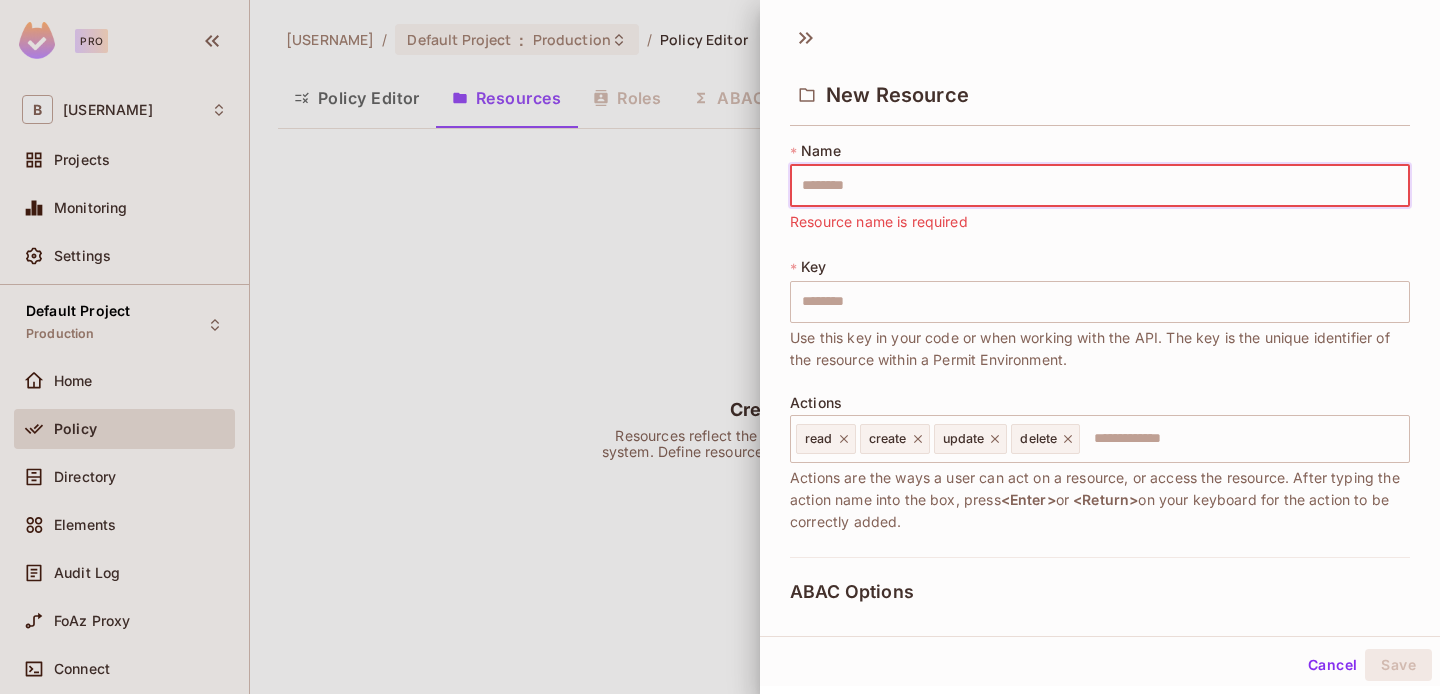 type on "**********" 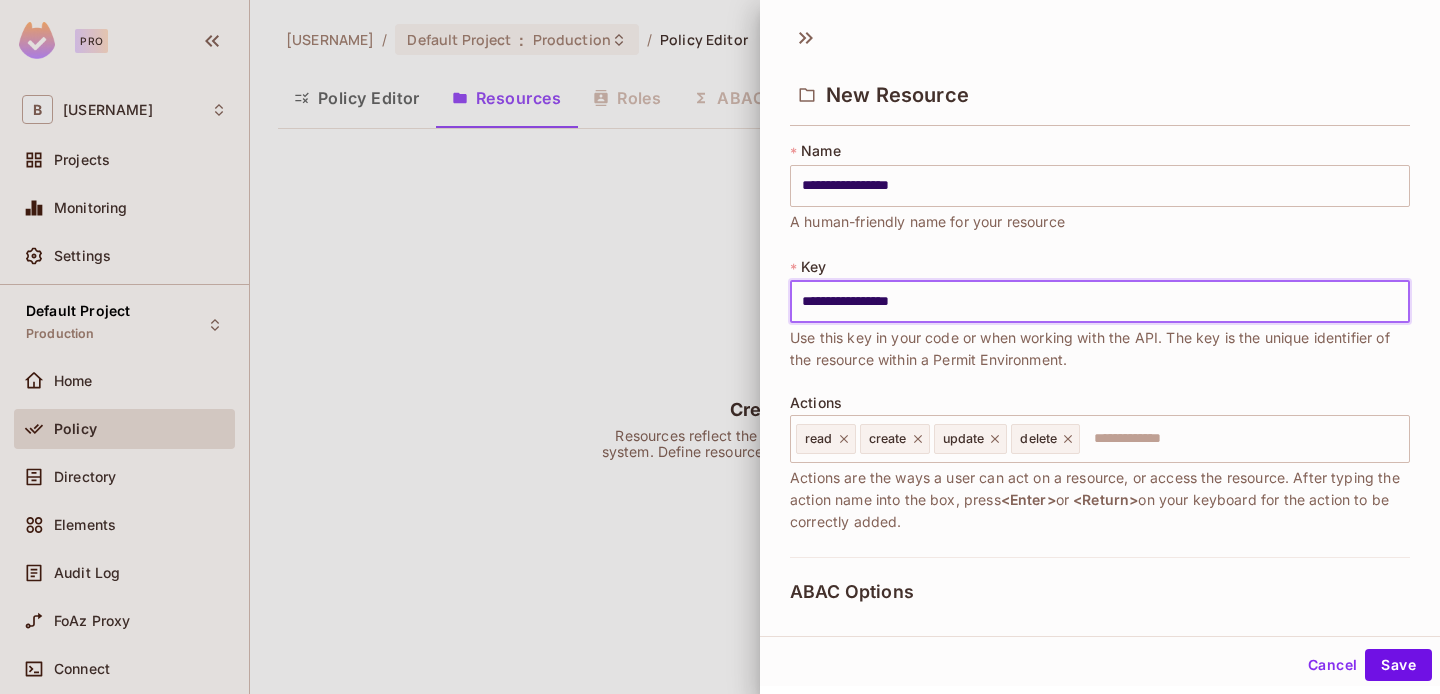 click on "**********" at bounding box center (1100, 302) 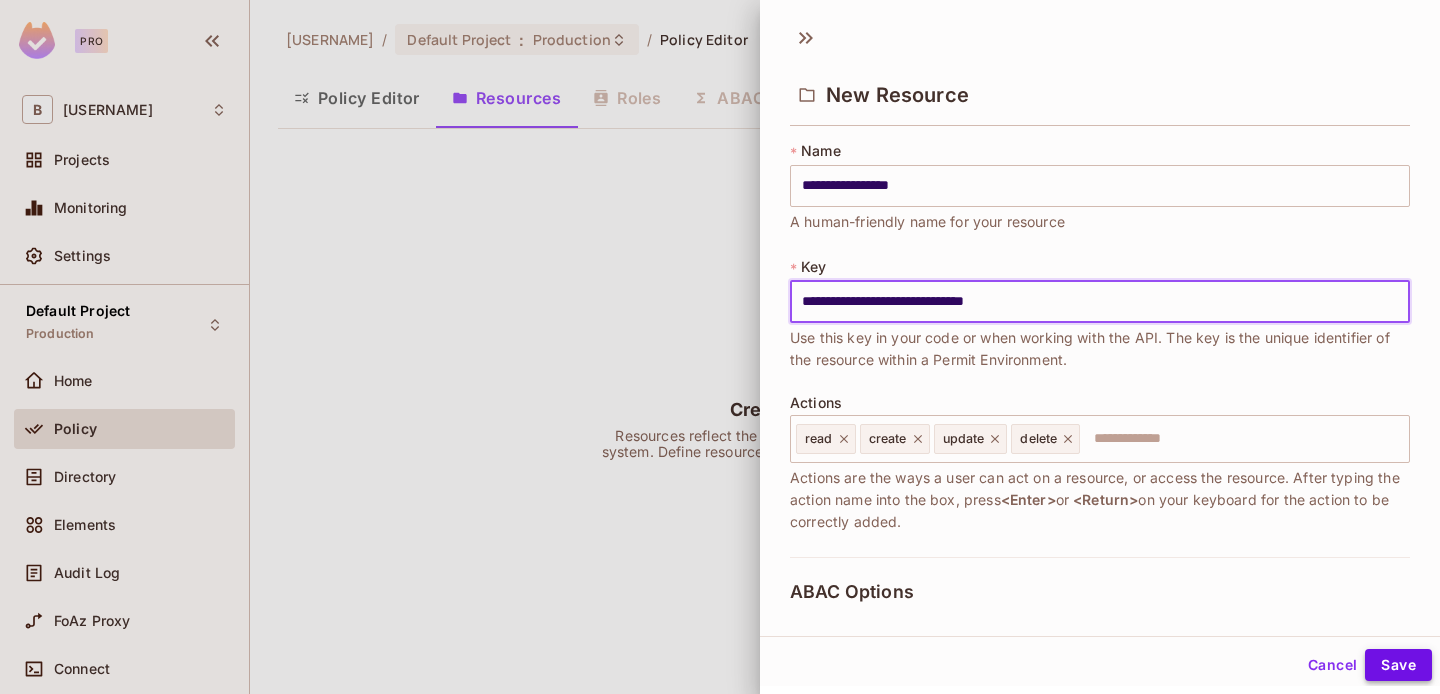 type on "**********" 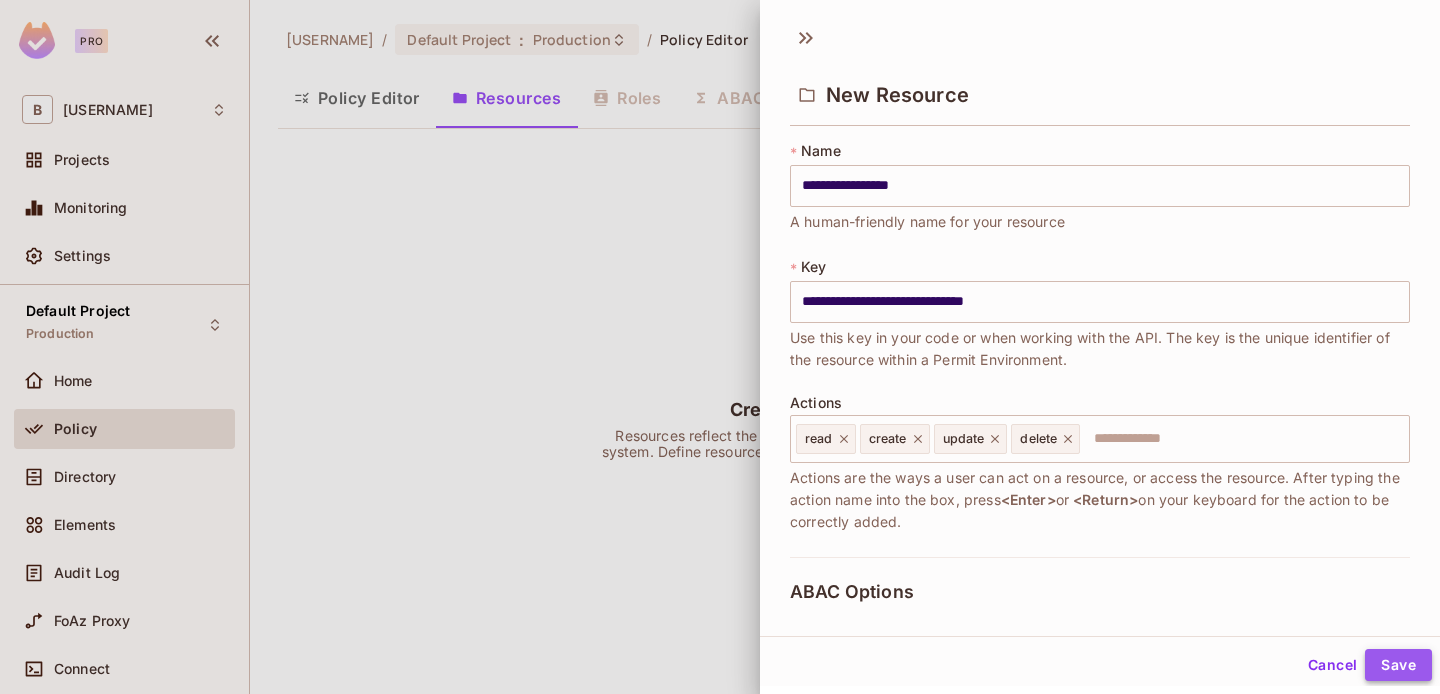 click on "Save" at bounding box center [1398, 665] 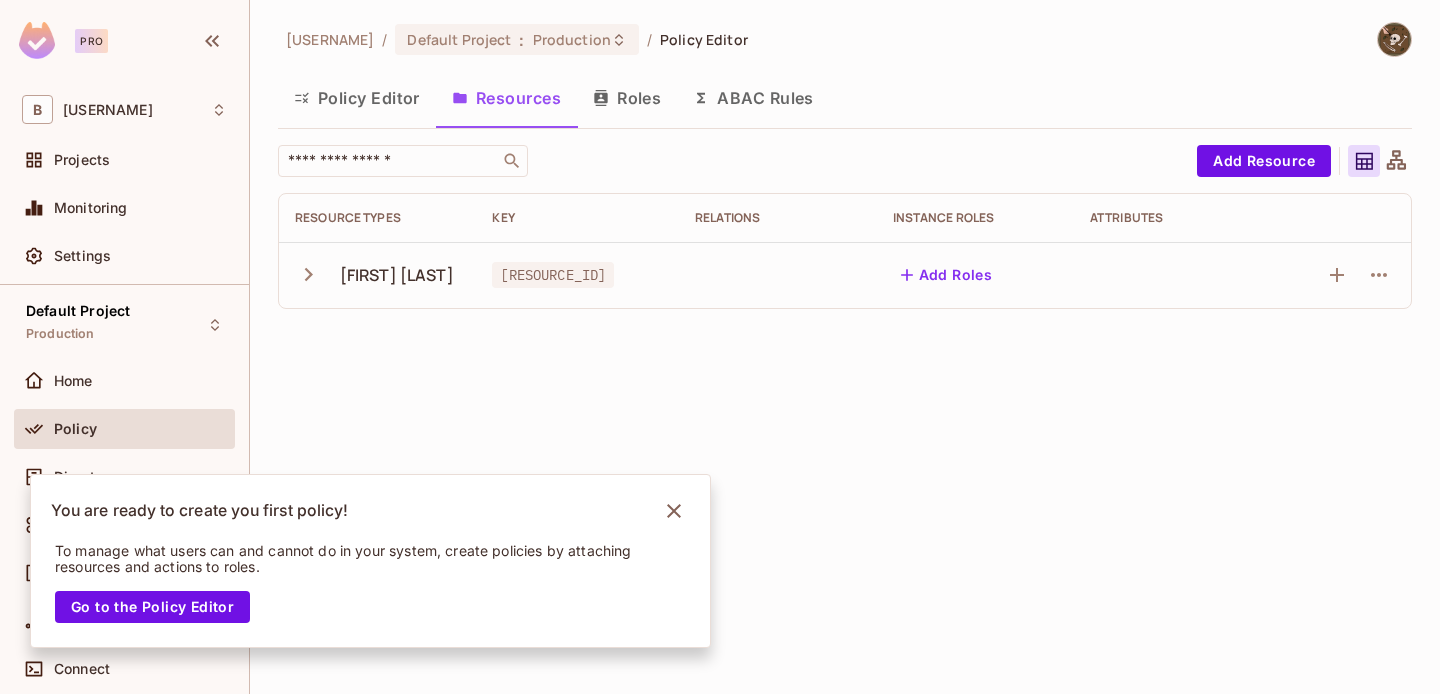 click on "Add Roles" at bounding box center (947, 275) 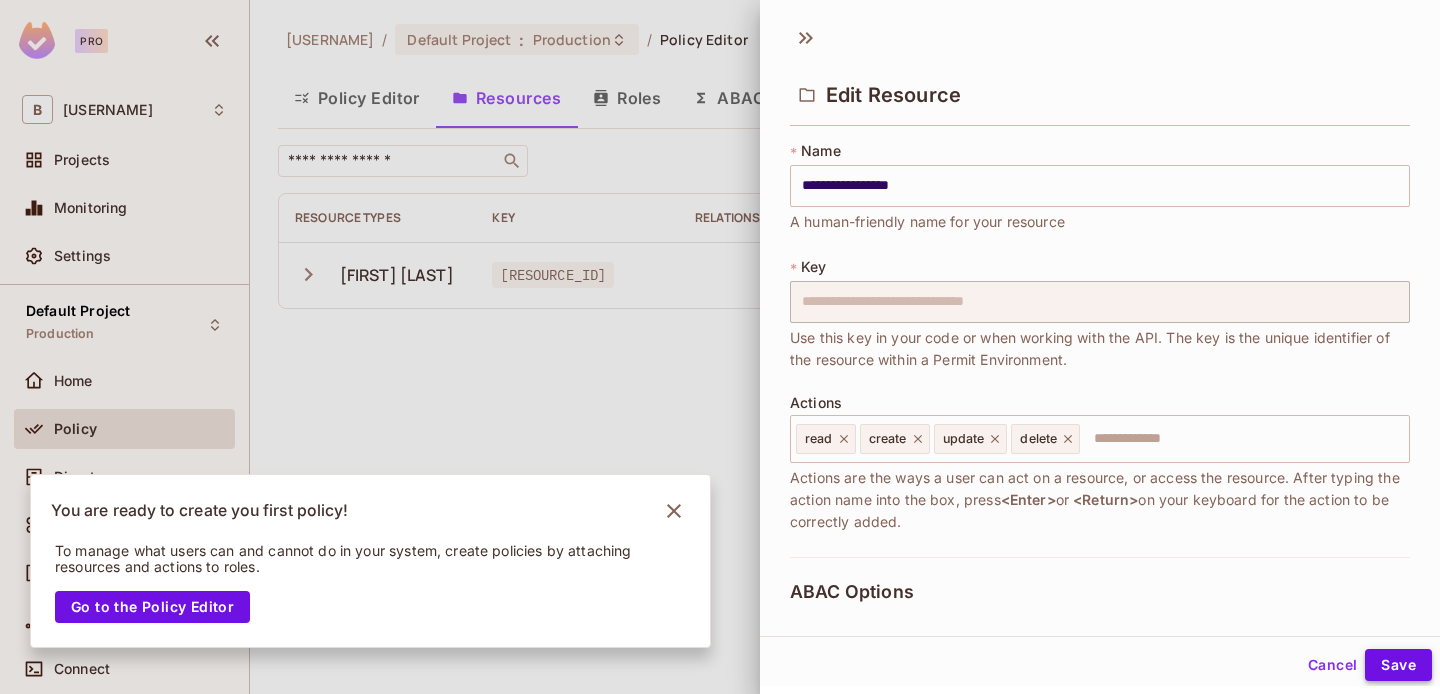 click on "Save" at bounding box center (1398, 665) 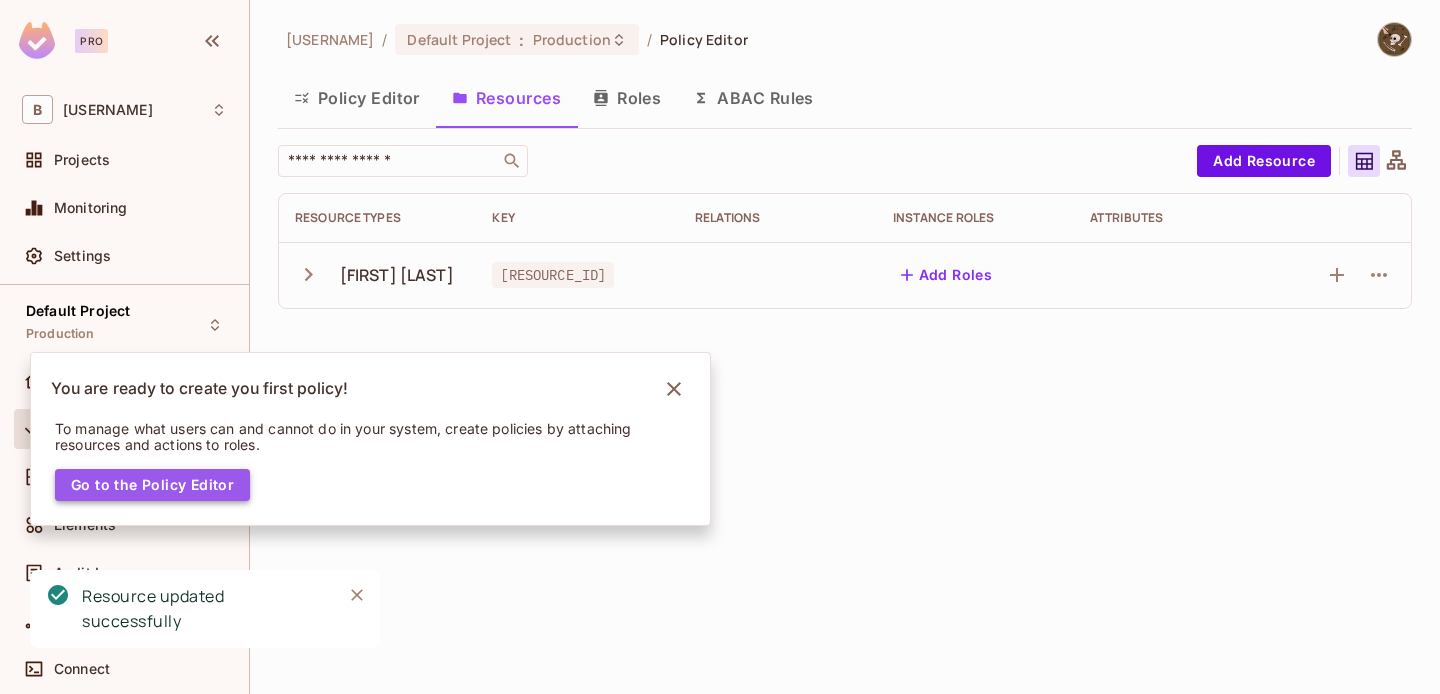 click on "Go to the Policy Editor" at bounding box center [152, 485] 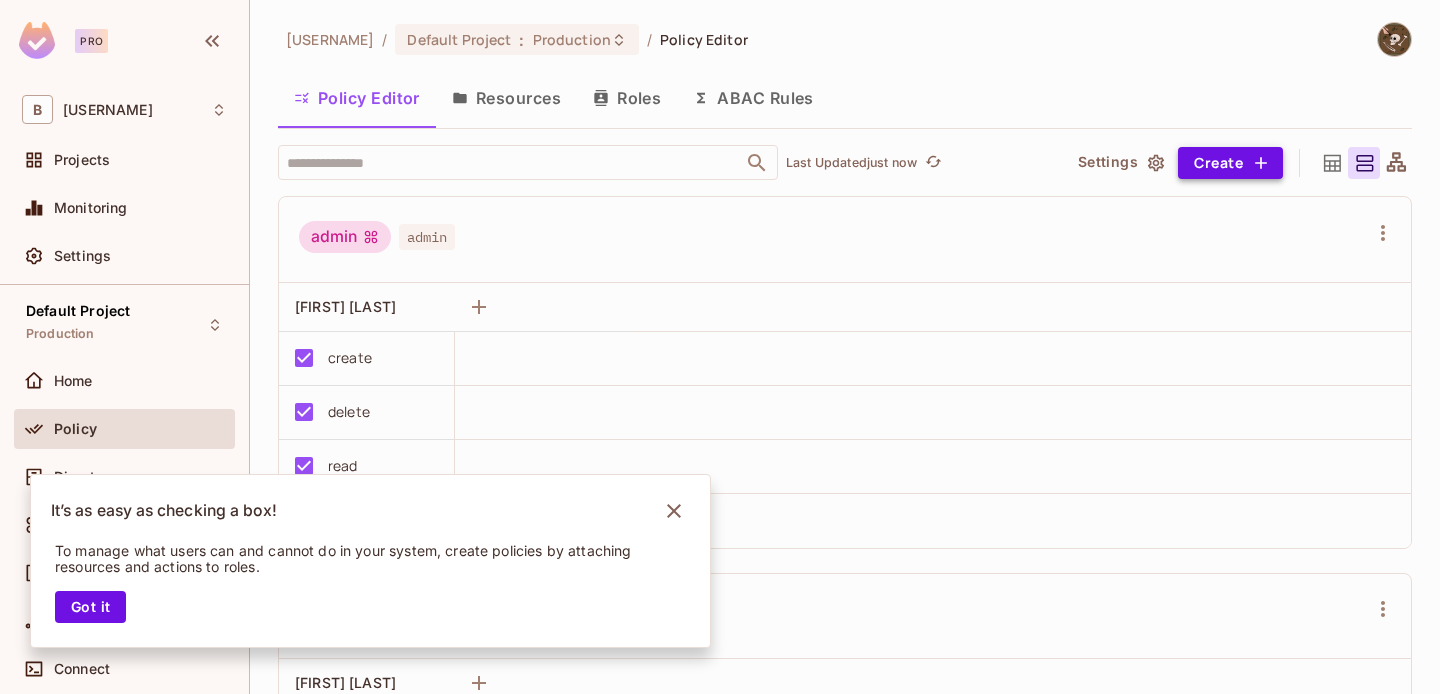 click 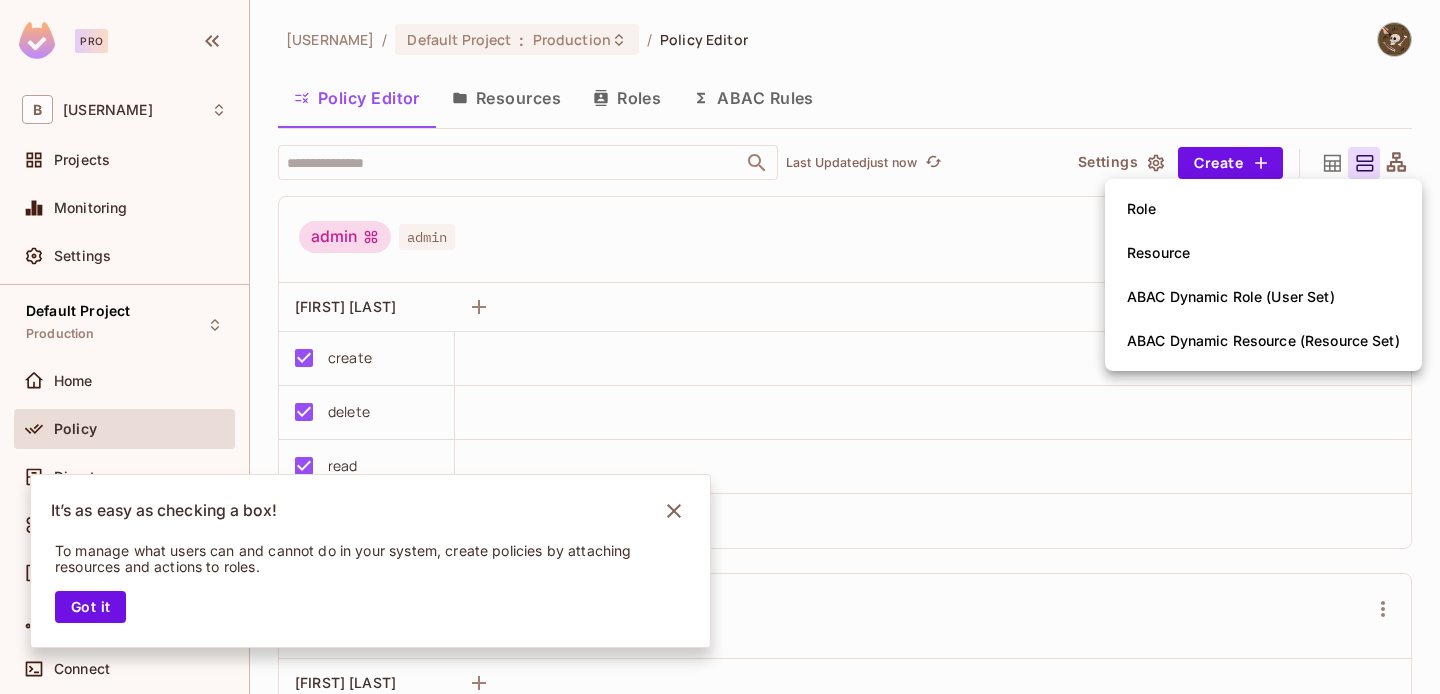 click on "To manage what users can and cannot do in your system, create policies by attaching resources and actions to roles. Got it" at bounding box center (357, 587) 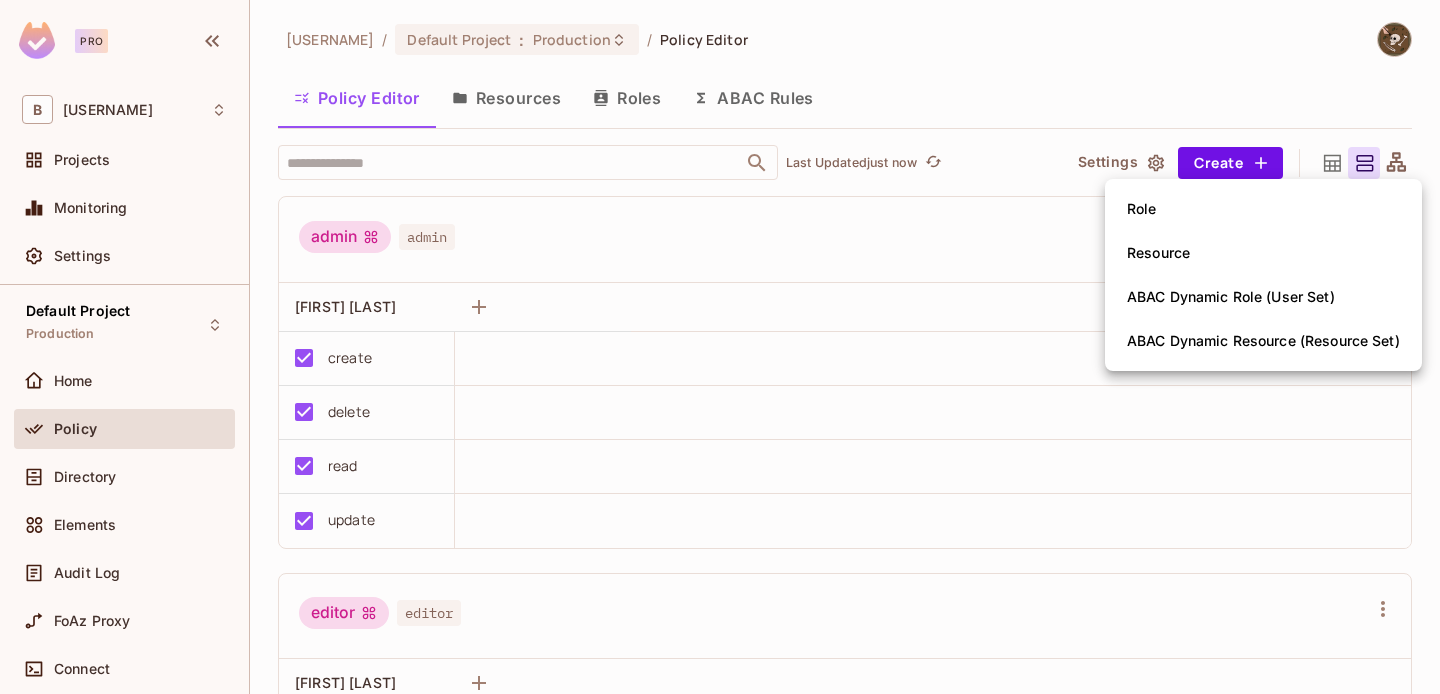 click on "Role" at bounding box center (1142, 209) 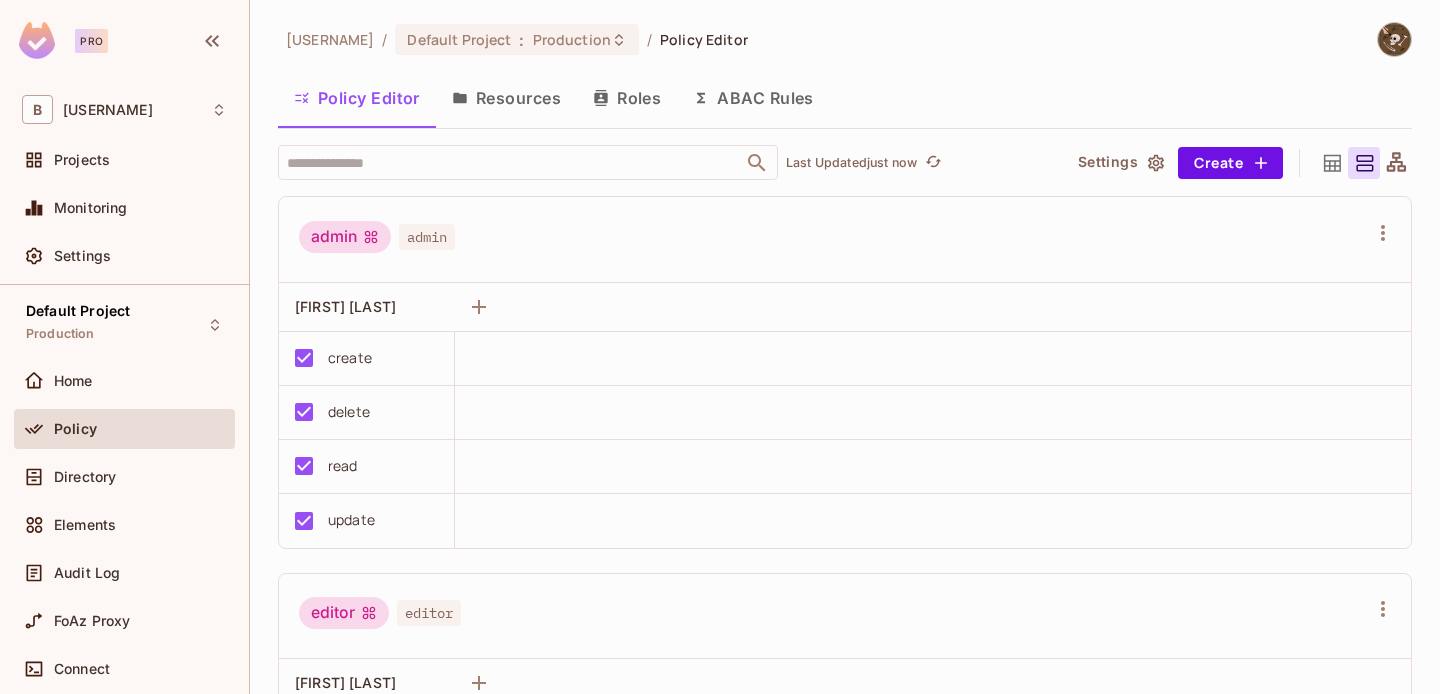 click on "Role" at bounding box center [1151, 195] 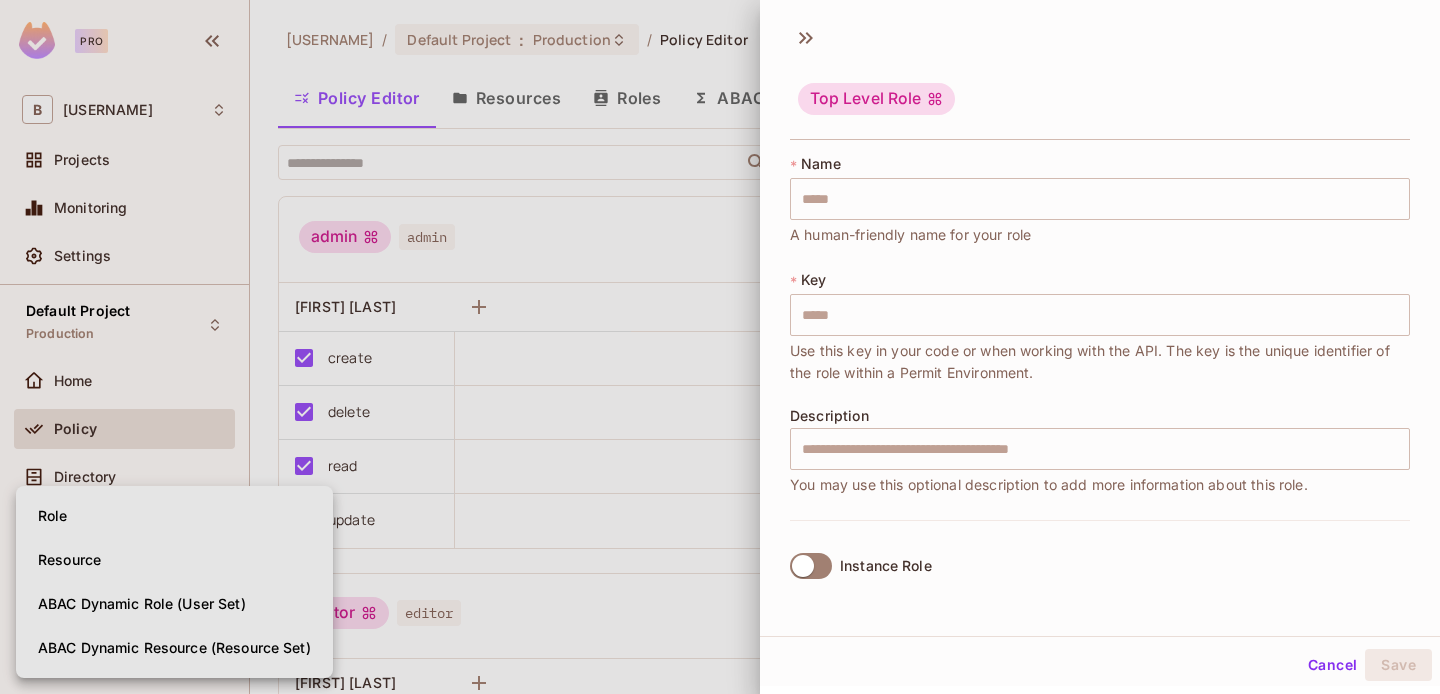 click on "Pro B [USERNAME] Projects Monitoring Settings Default Project Production Home Policy Directory Elements Audit Log FoAz Proxy Connect 14 days left in Pro Trial Welcome! Upgrade Help & Updates [USERNAME] / Default Project : Production / Policy Editor Policy Editor Resources Roles ABAC Rules ​ Last Updated just now Settings Create admin admin [FIRST] [LAST]   create   delete   read   update editor editor [FIRST] [LAST]   create   delete   read   update viewer viewer [FIRST] [LAST]   create   delete   read   update
Role Resource ABAC Dynamic Role (User Set) ABAC Dynamic Resource (Resource Set) Top Level Role * Name ​ A human-friendly name for your role * Key ​ Use this key in your code or when working with the API. The key is the unique identifier of the role within a Permit Environment. Description ​ You may use this optional description to add more information about this role. Instance Role Cancel Save" at bounding box center [720, 347] 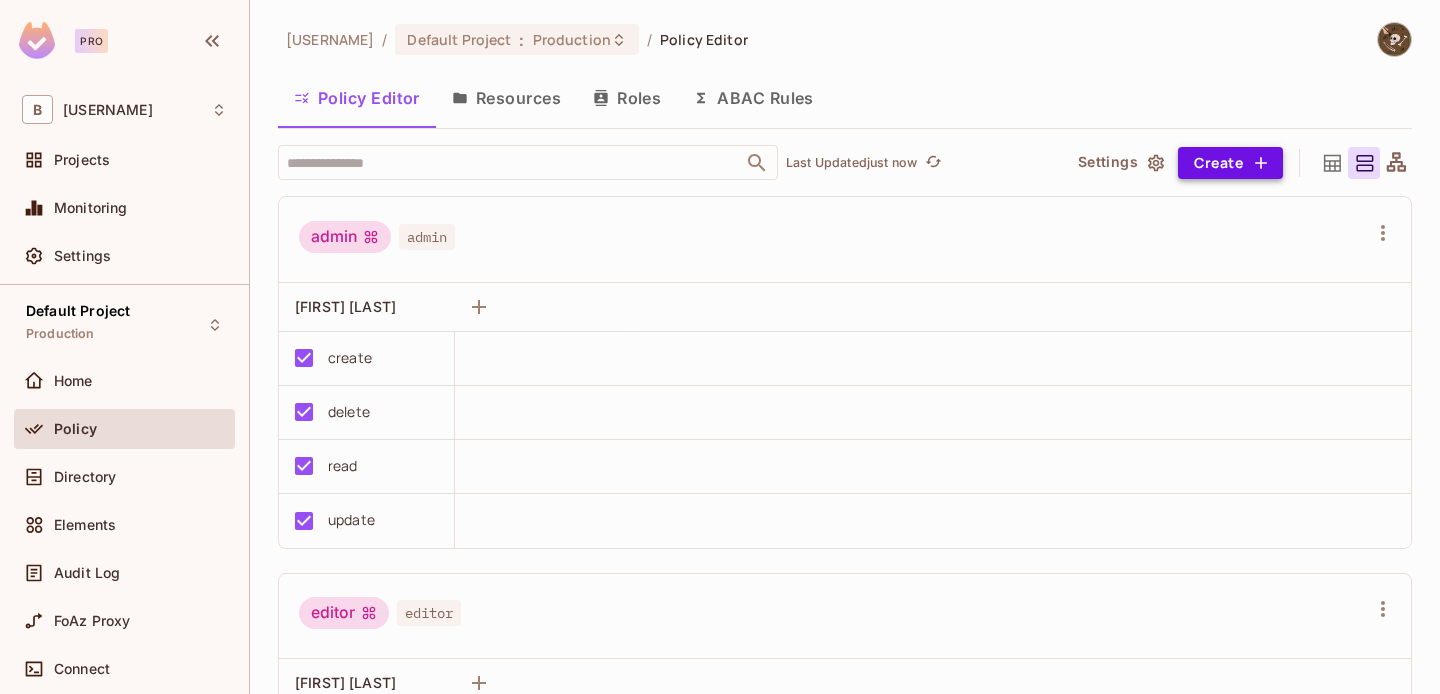 click on "Create" at bounding box center [1230, 163] 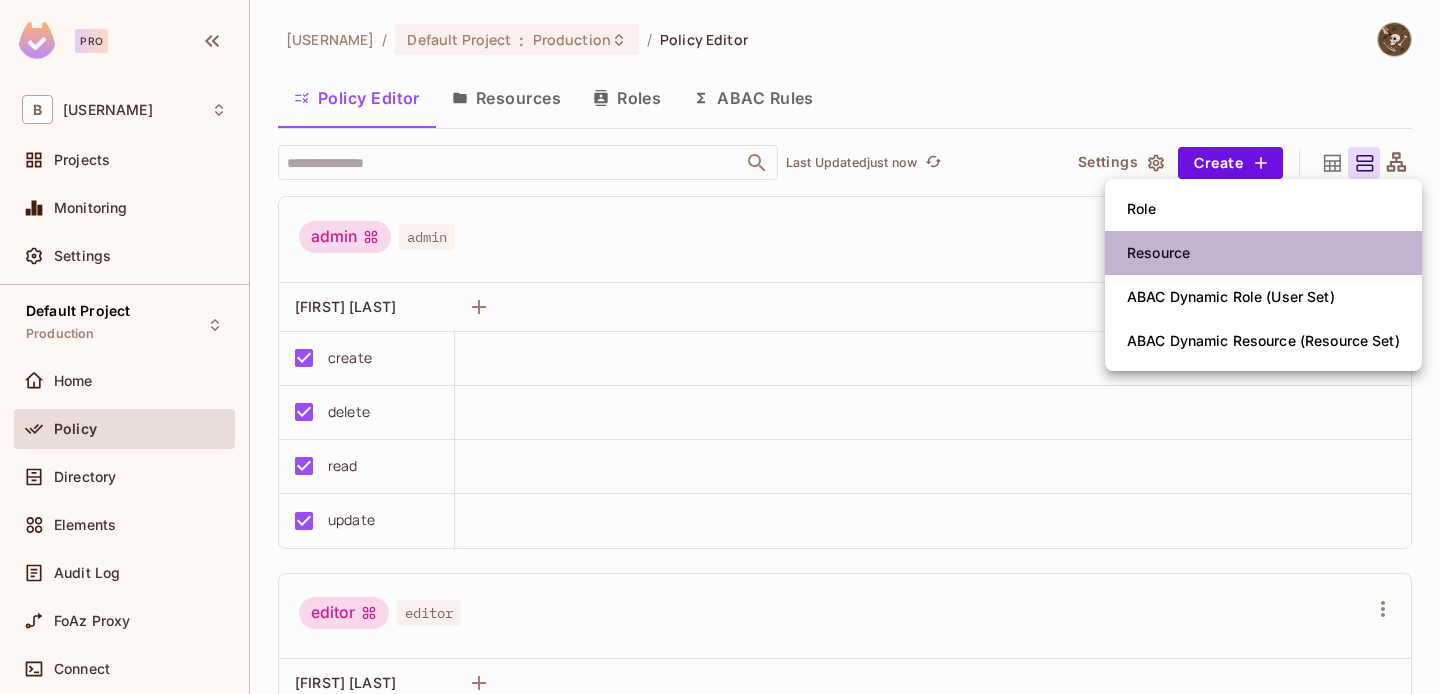 click on "Resource" at bounding box center (1158, 253) 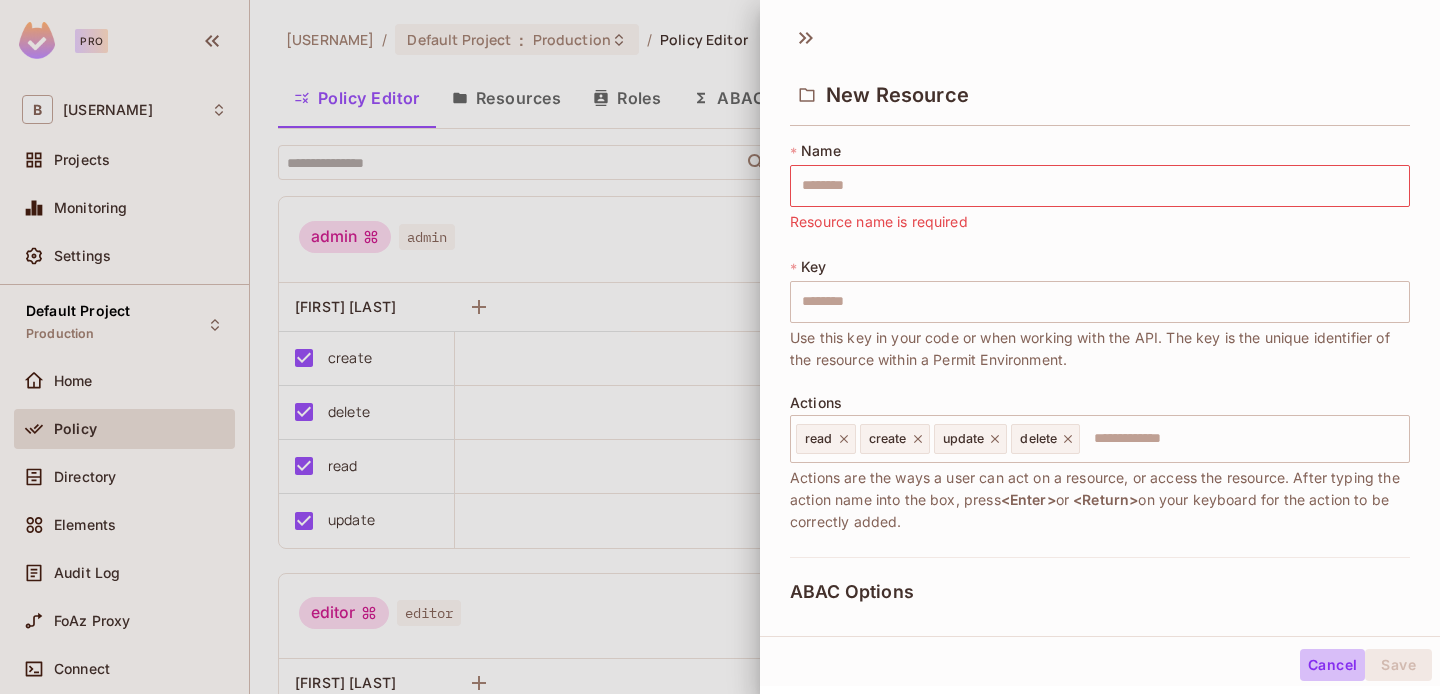 click on "Cancel" at bounding box center (1332, 665) 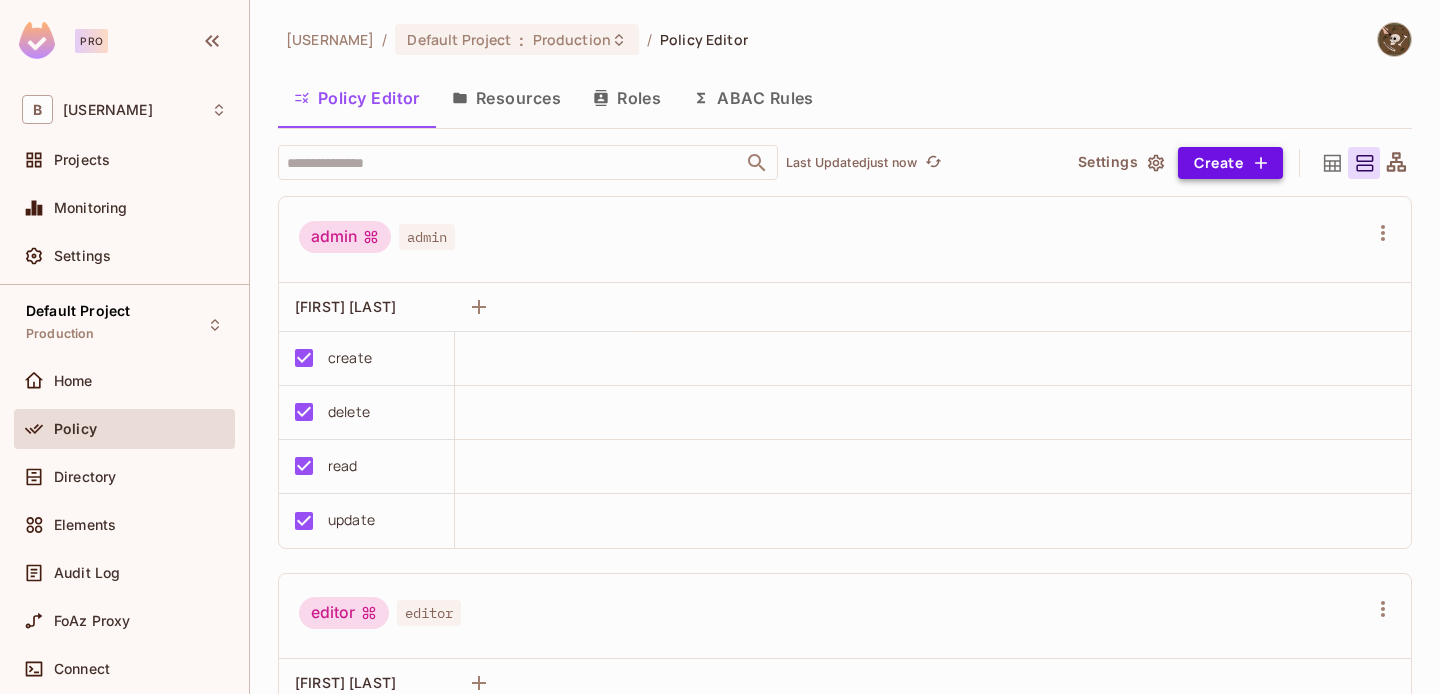 click on "Create" at bounding box center [1230, 163] 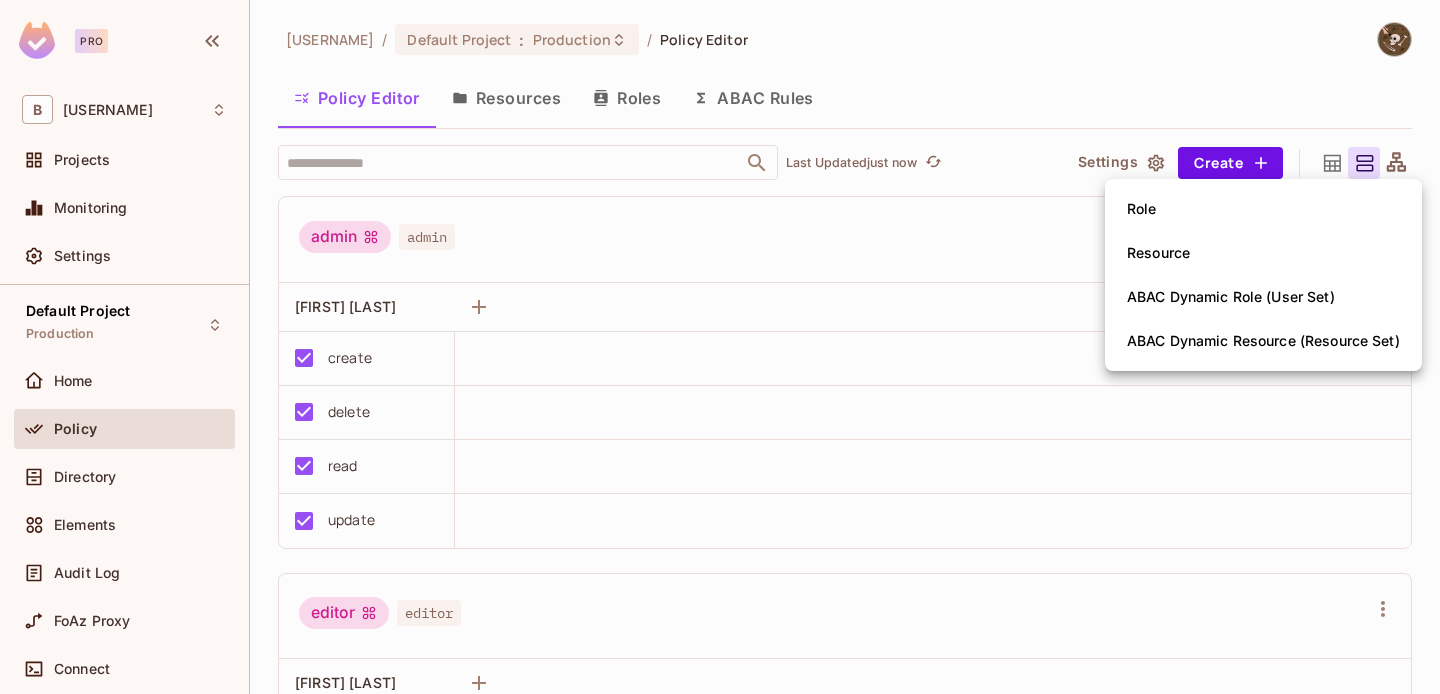 click at bounding box center [720, 347] 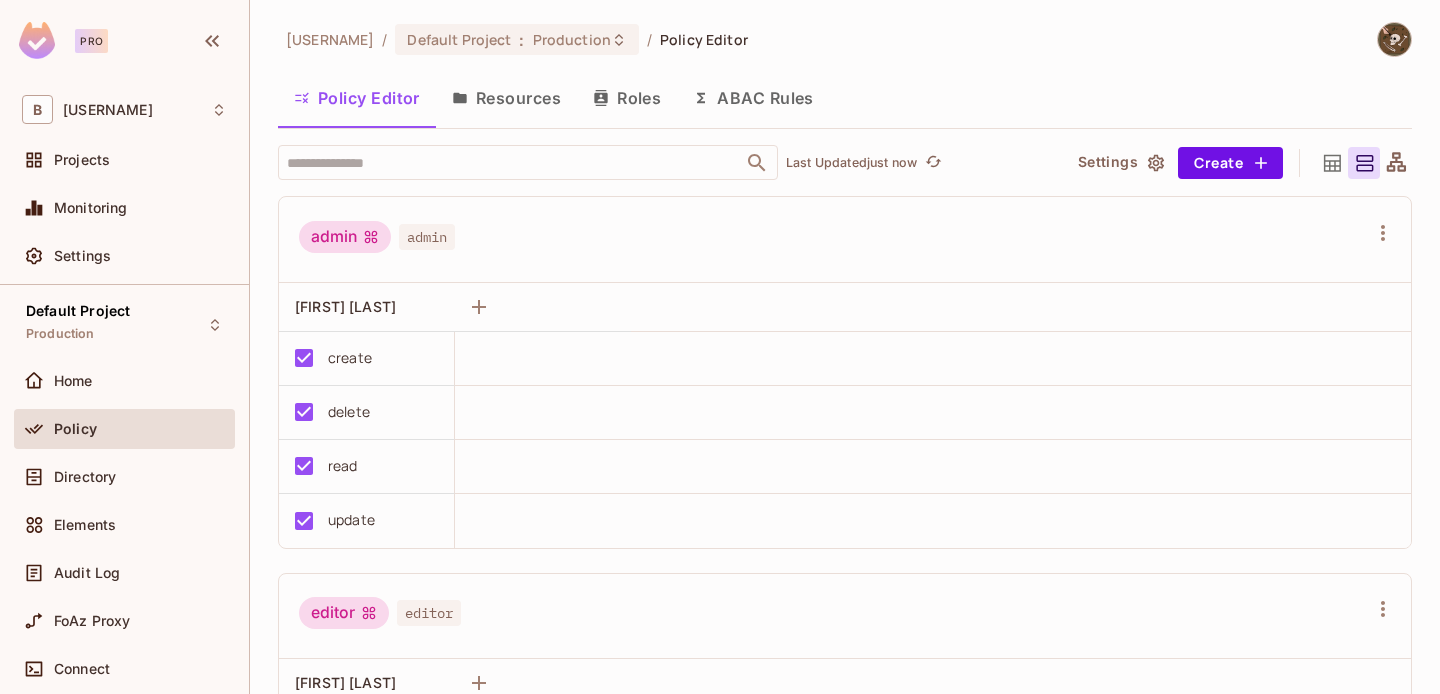 click on "ABAC Rules" at bounding box center [753, 98] 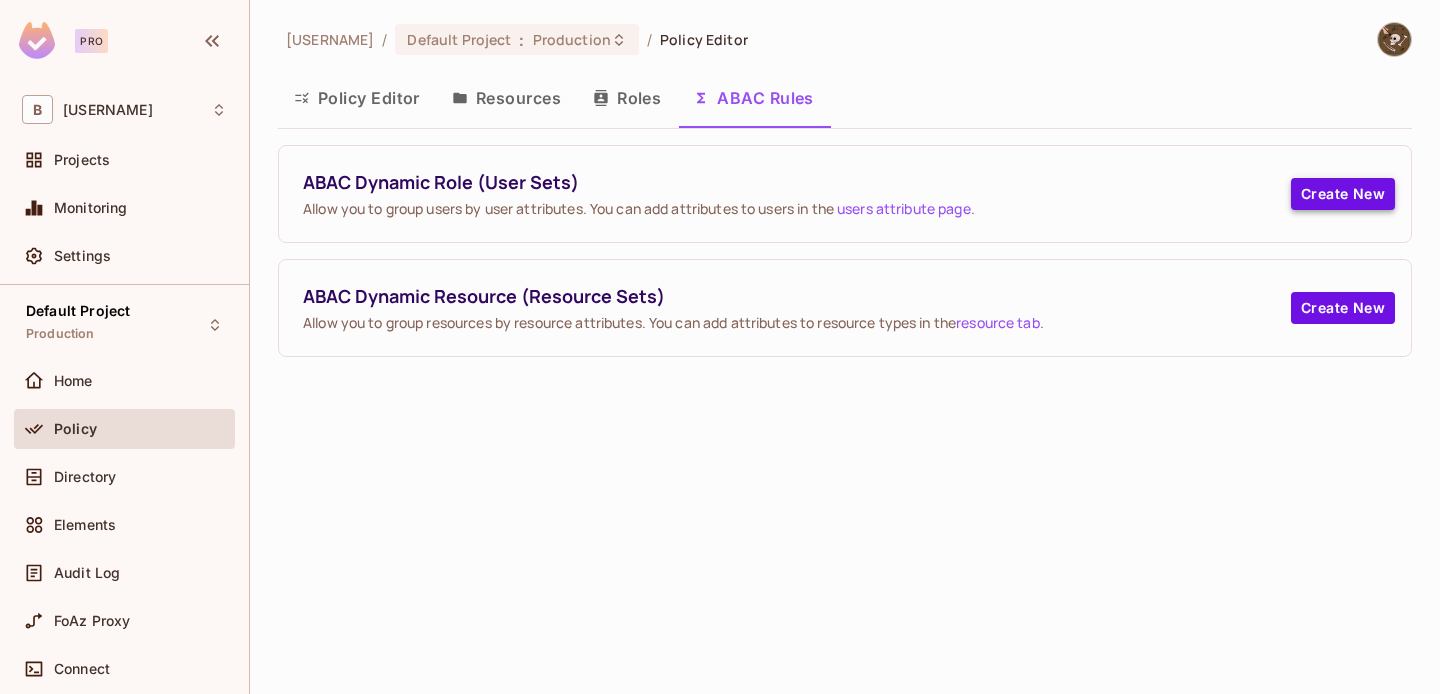 click on "Create New" at bounding box center (1343, 194) 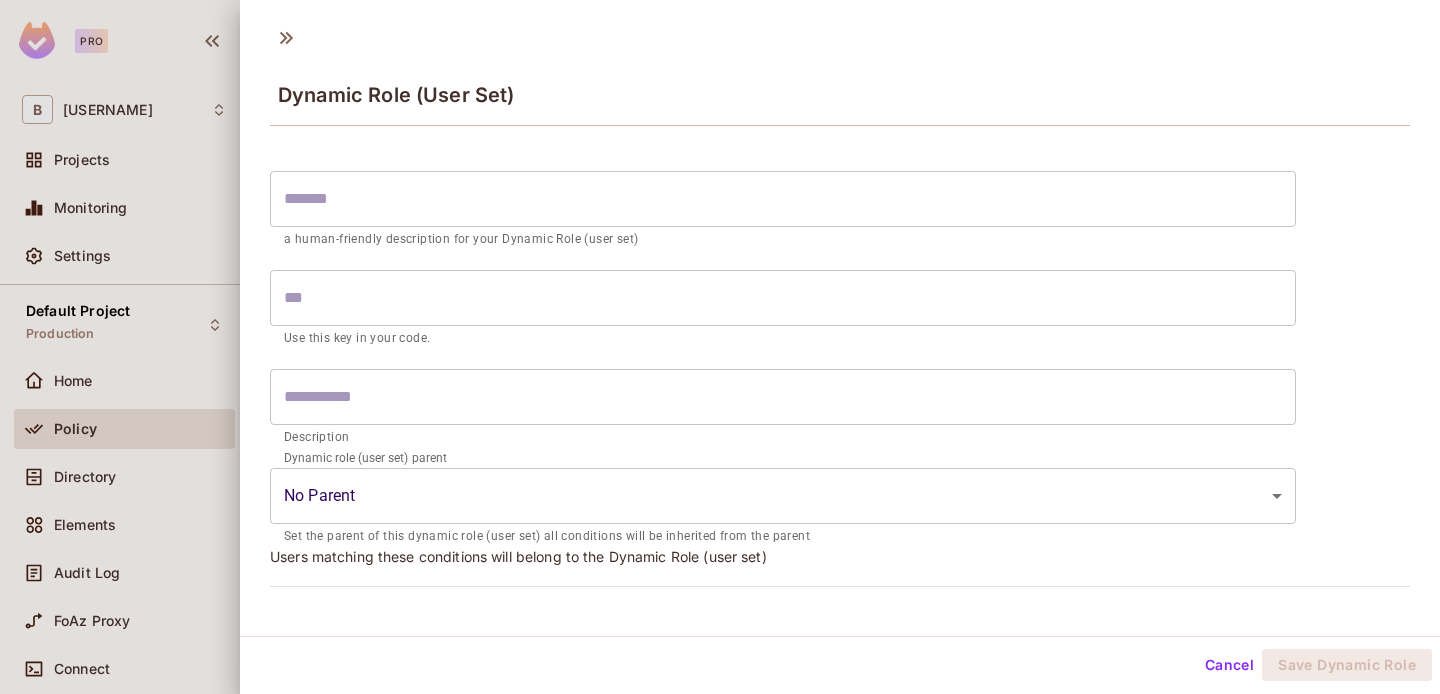 click on "Pro B [USERNAME] Projects Monitoring Settings Default Project Production Home Policy Directory Elements Audit Log FoAz Proxy Connect 14 days left in Pro Trial Welcome! Upgrade Help & Updates [USERNAME] / Default Project : Production / Policy Editor Policy Editor Resources Roles ABAC Rules ABAC Dynamic Role (User Set) ABAC Dynamic Resource (Resource Set) Allow you to group users by user attributes. You can add attributes to users in the users attribute page. Create New ABAC Dynamic Resource (Resource Sets) Allow you to group resources by resource attributes. You can add attributes to resource types in the resource tab. Create New
Role Resource ABAC Dynamic Role (User Set) ABAC Dynamic Resource (Resource Set) Top Level Role * Name ​ A human-friendly name for your role * Key ​ Use this key in your code or when working with the API. The key is the unique identifier of the role within a Permit Environment. Description ​ You may use this optional description to add more information about this role. Instance Role Cancel Save" at bounding box center (720, 347) 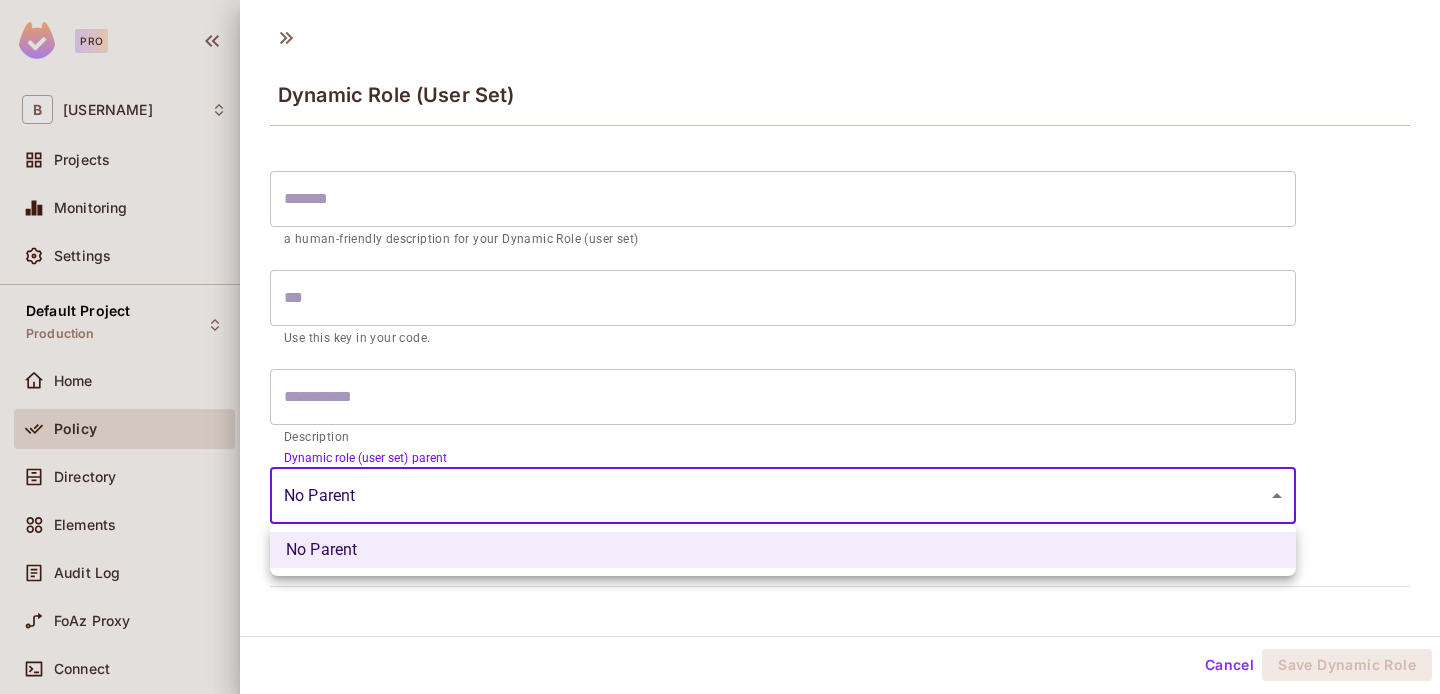 click at bounding box center [720, 347] 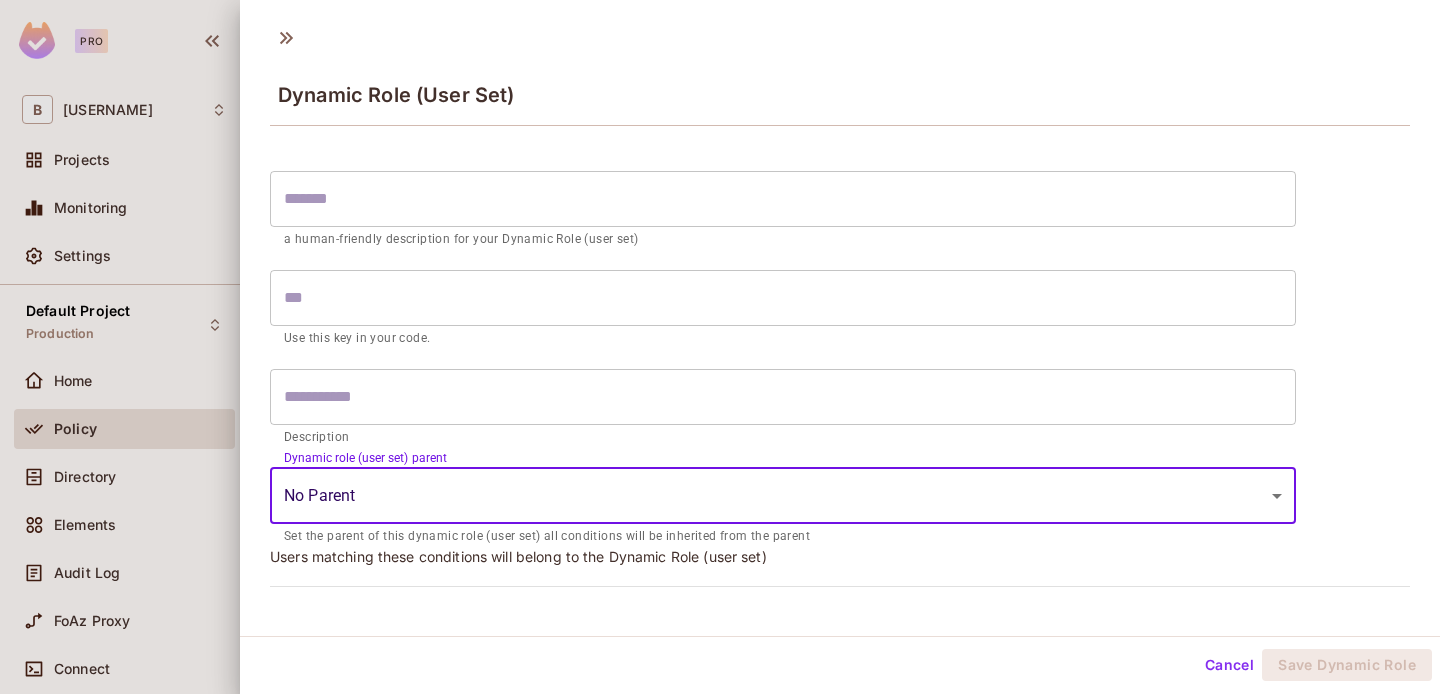 click on "Cancel" at bounding box center [1229, 665] 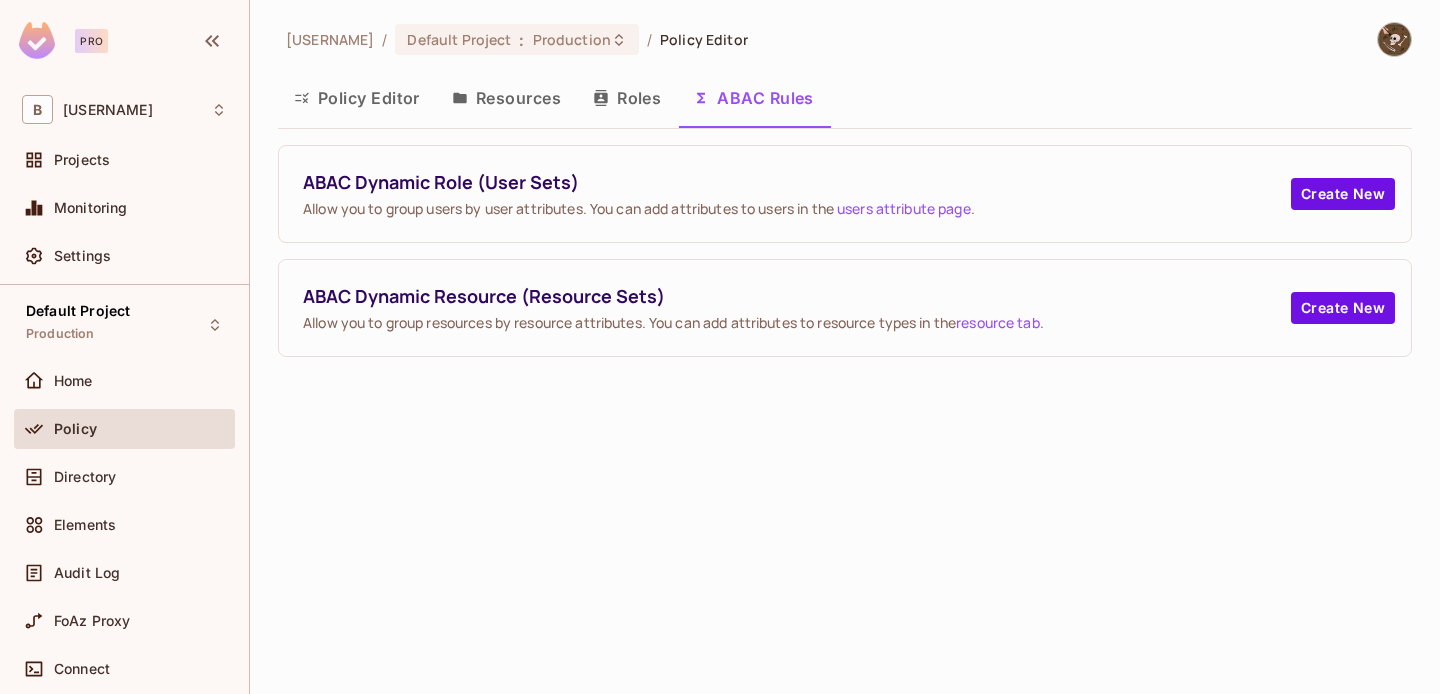 click on "Policy Editor" at bounding box center (357, 98) 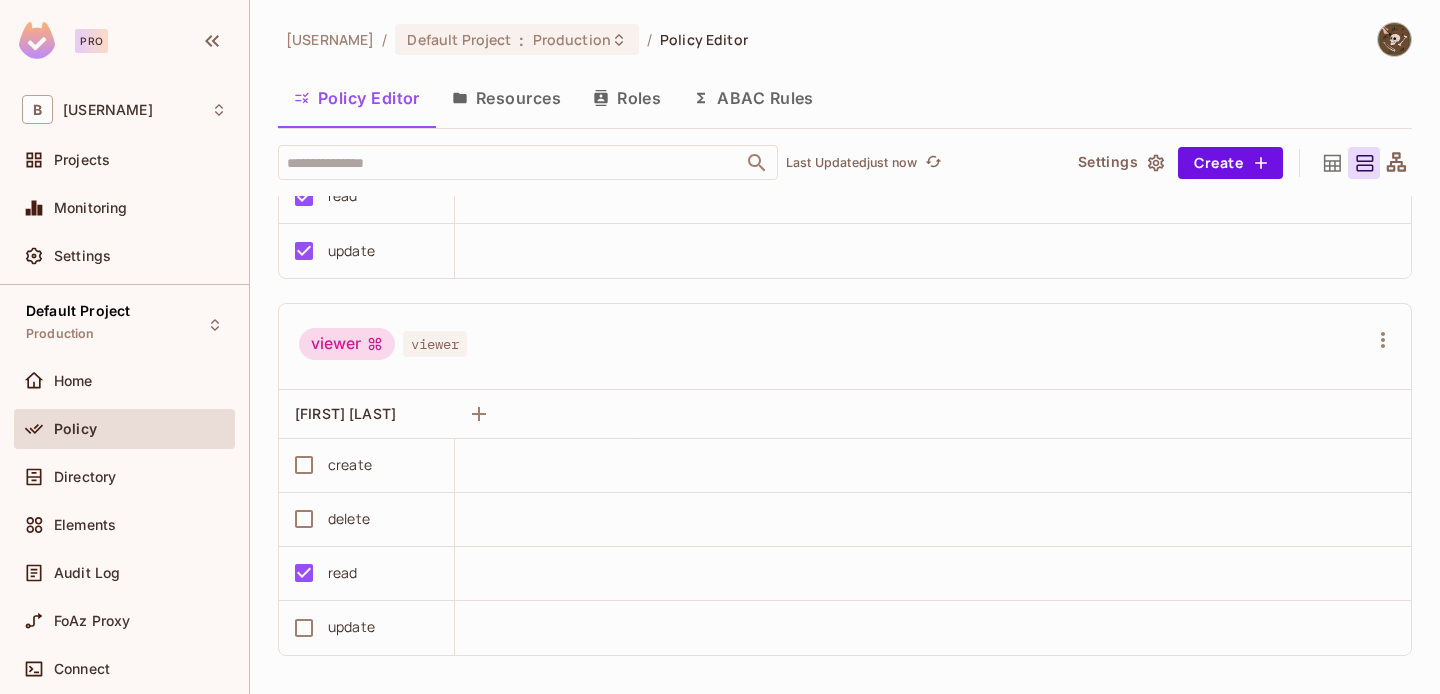 scroll, scrollTop: 657, scrollLeft: 0, axis: vertical 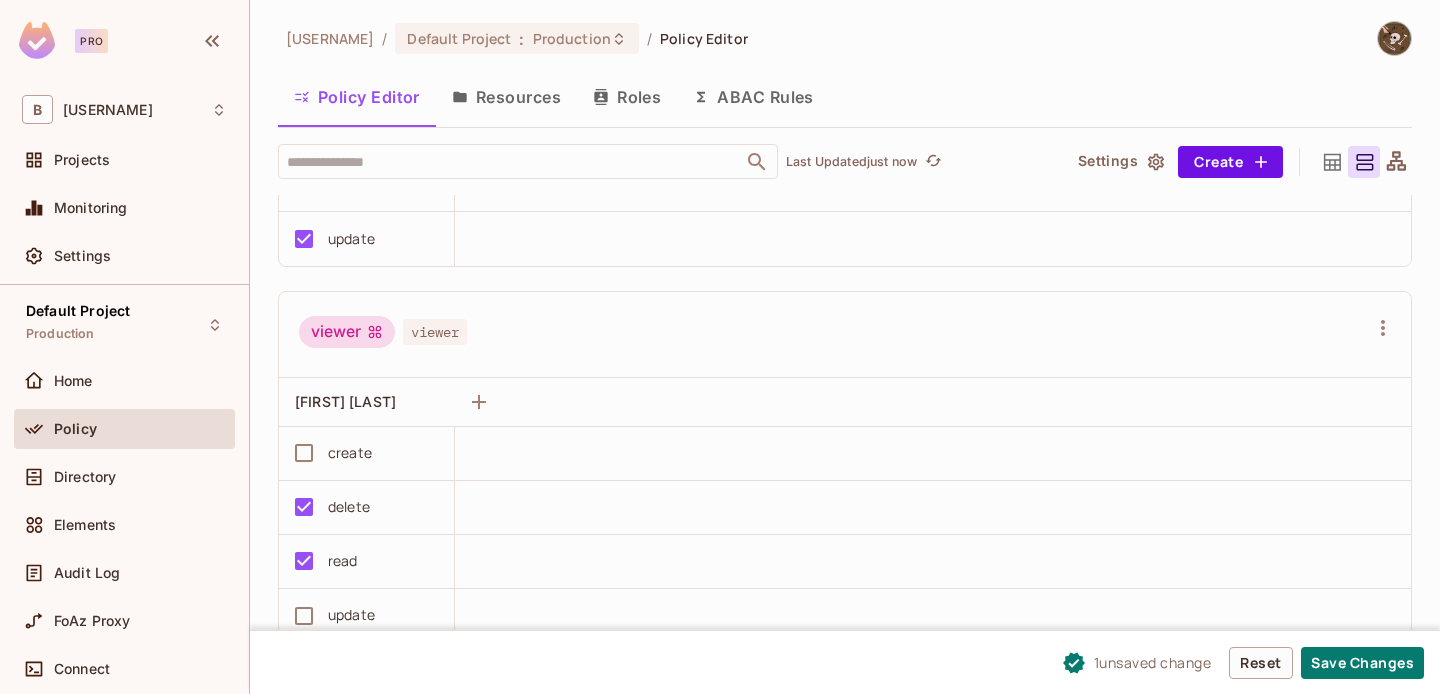 click on "create" at bounding box center [367, 454] 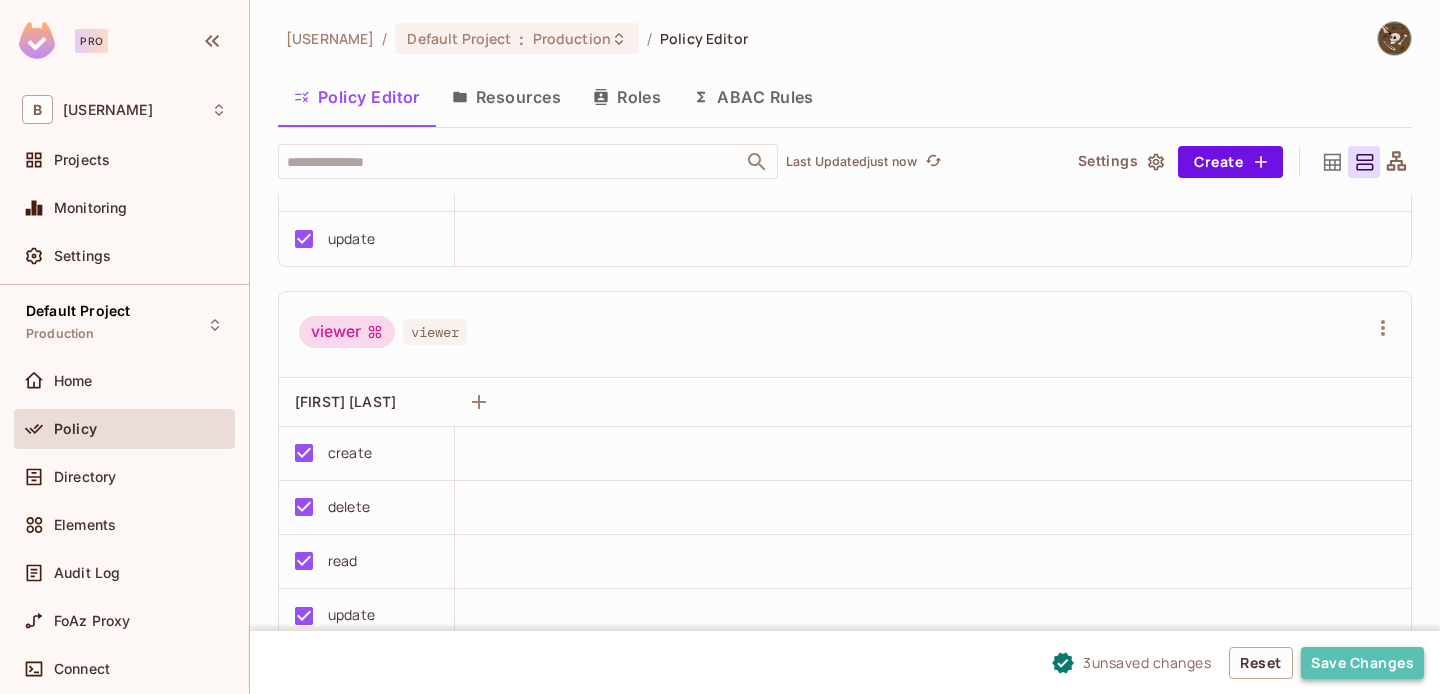 click on "Save Changes" at bounding box center (1362, 663) 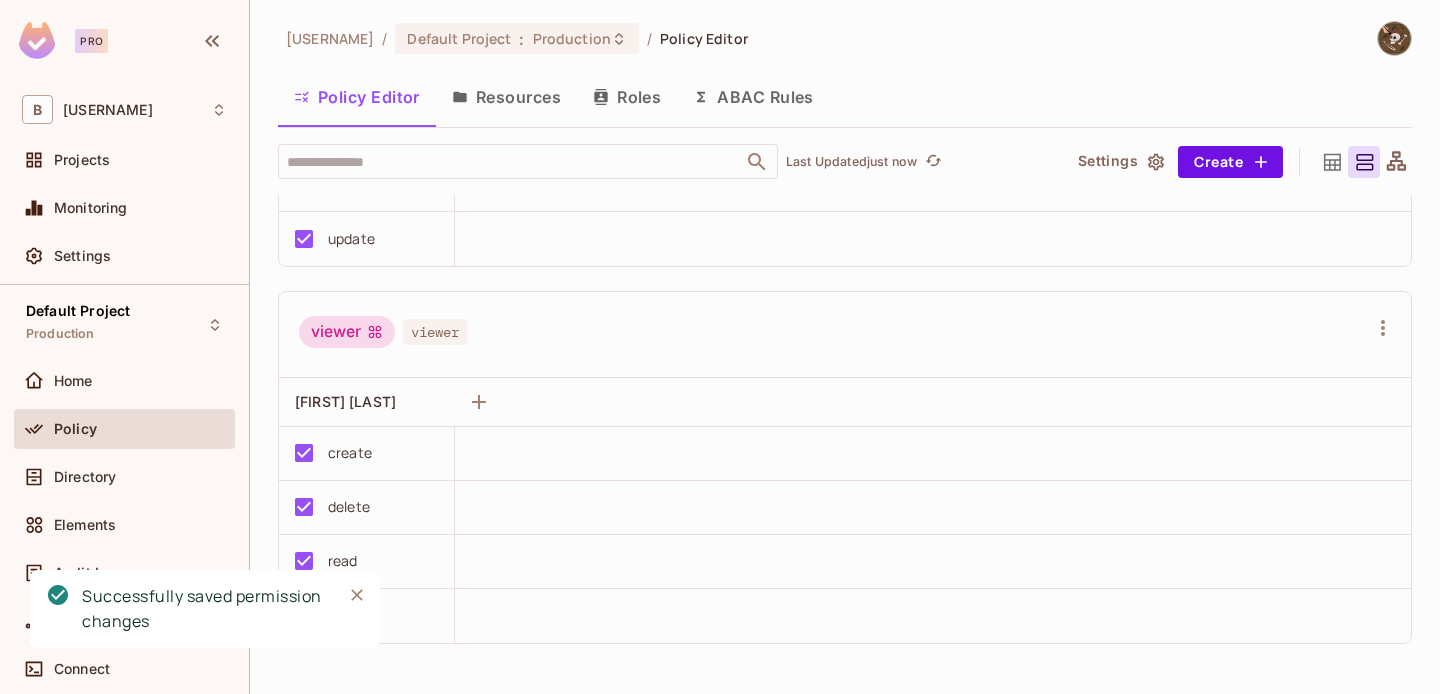 click at bounding box center [543, 402] 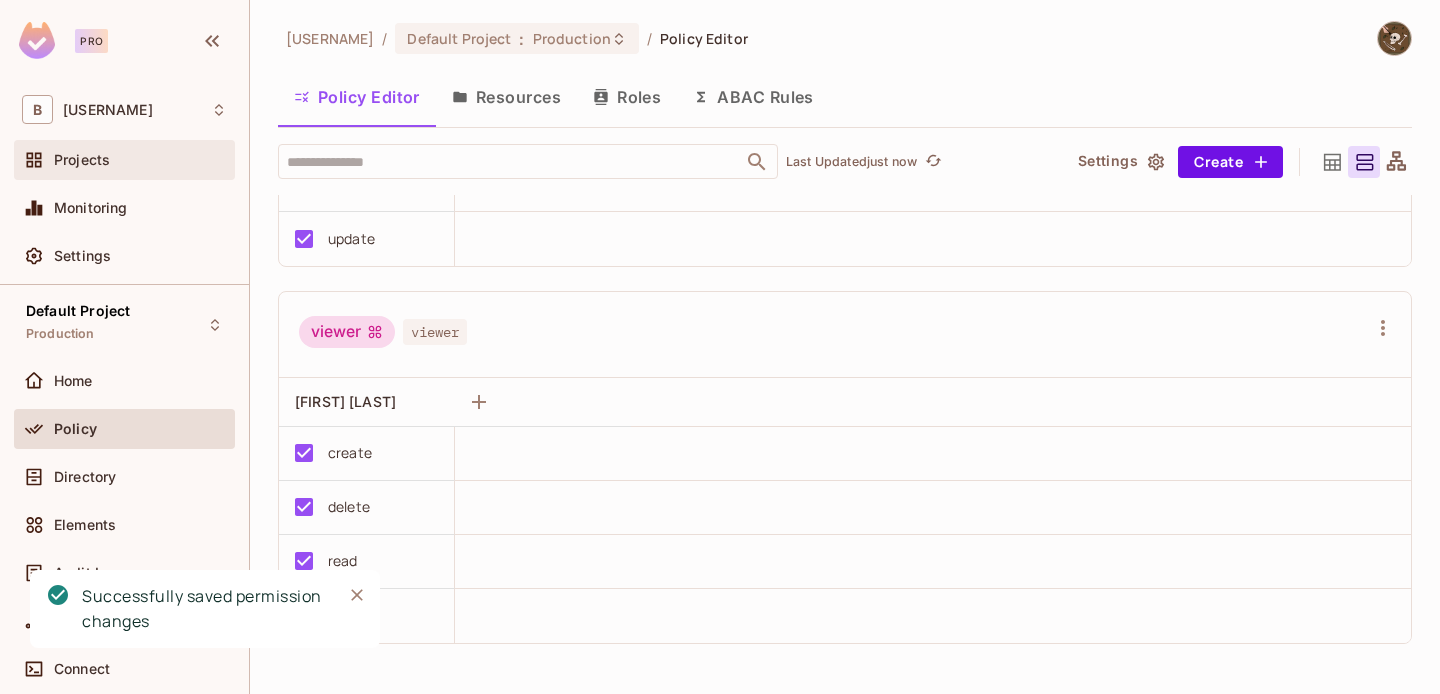click on "Projects" at bounding box center [82, 160] 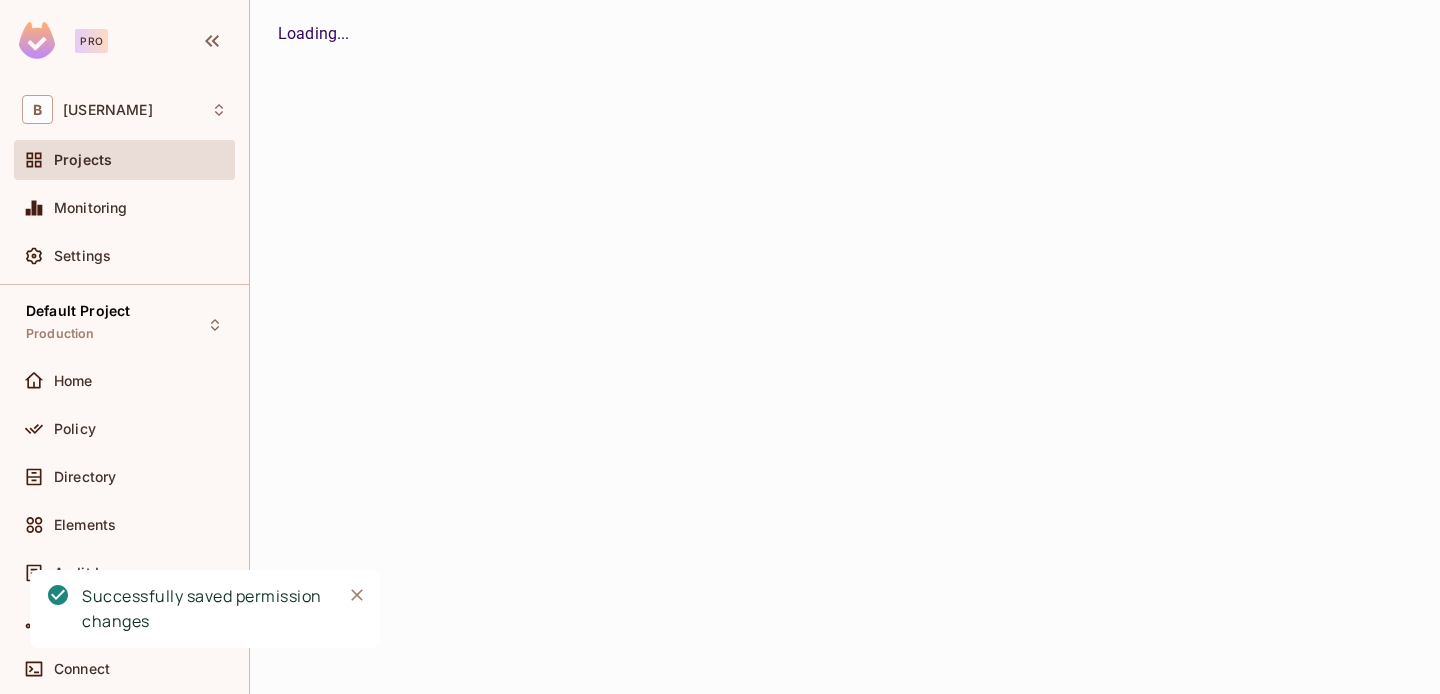 scroll, scrollTop: 0, scrollLeft: 0, axis: both 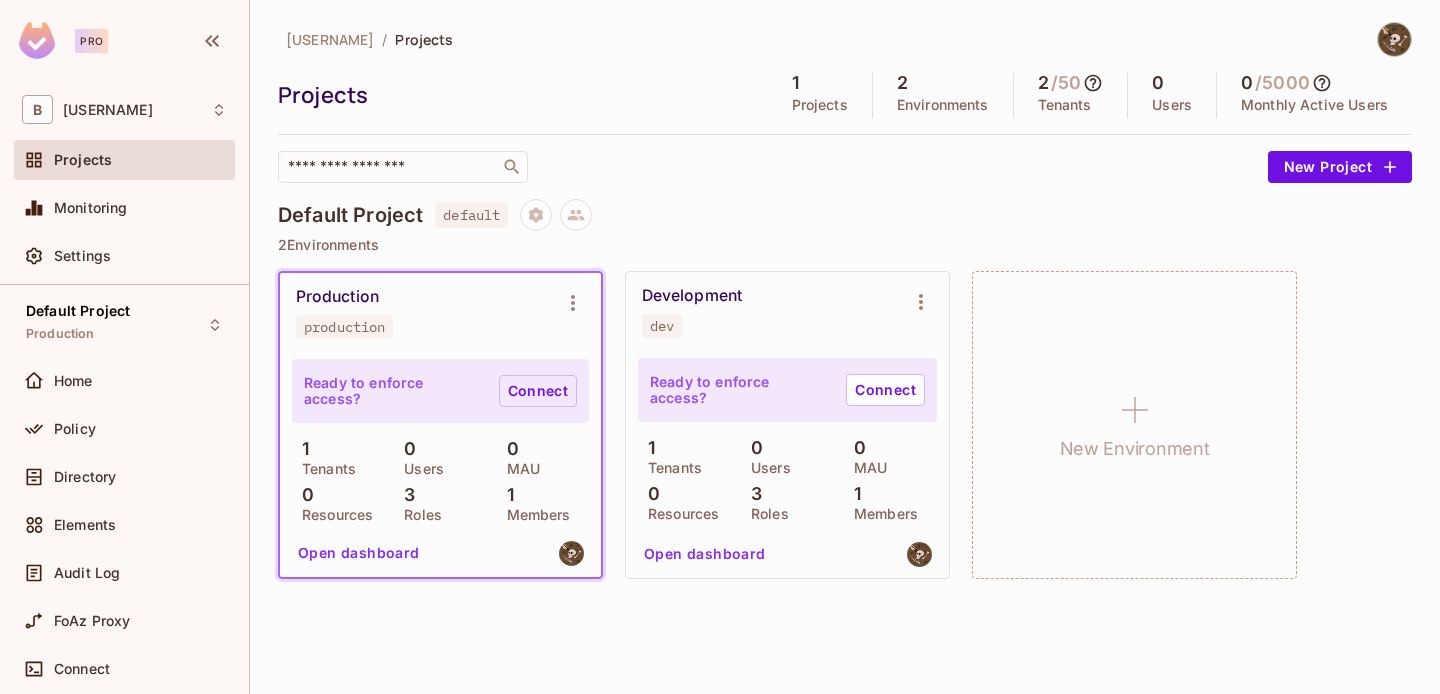 click on "Connect" at bounding box center [538, 391] 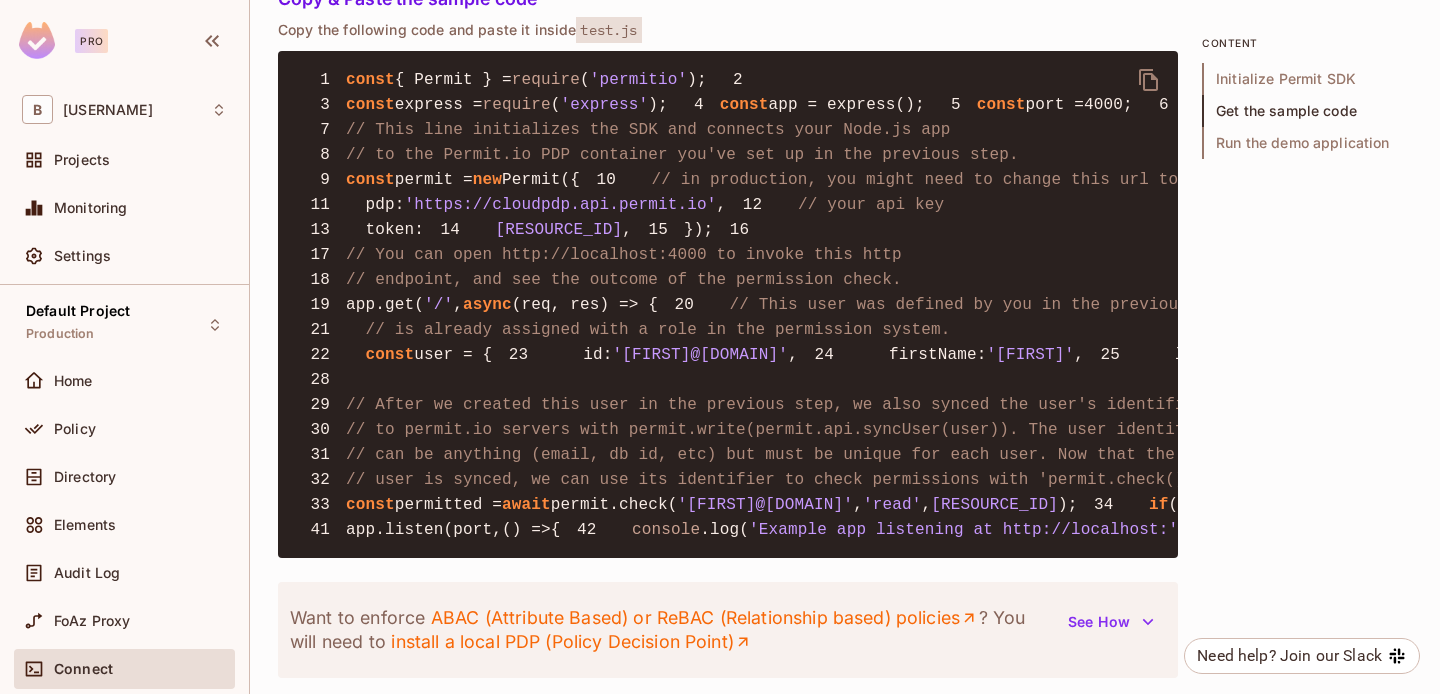 scroll, scrollTop: 1551, scrollLeft: 0, axis: vertical 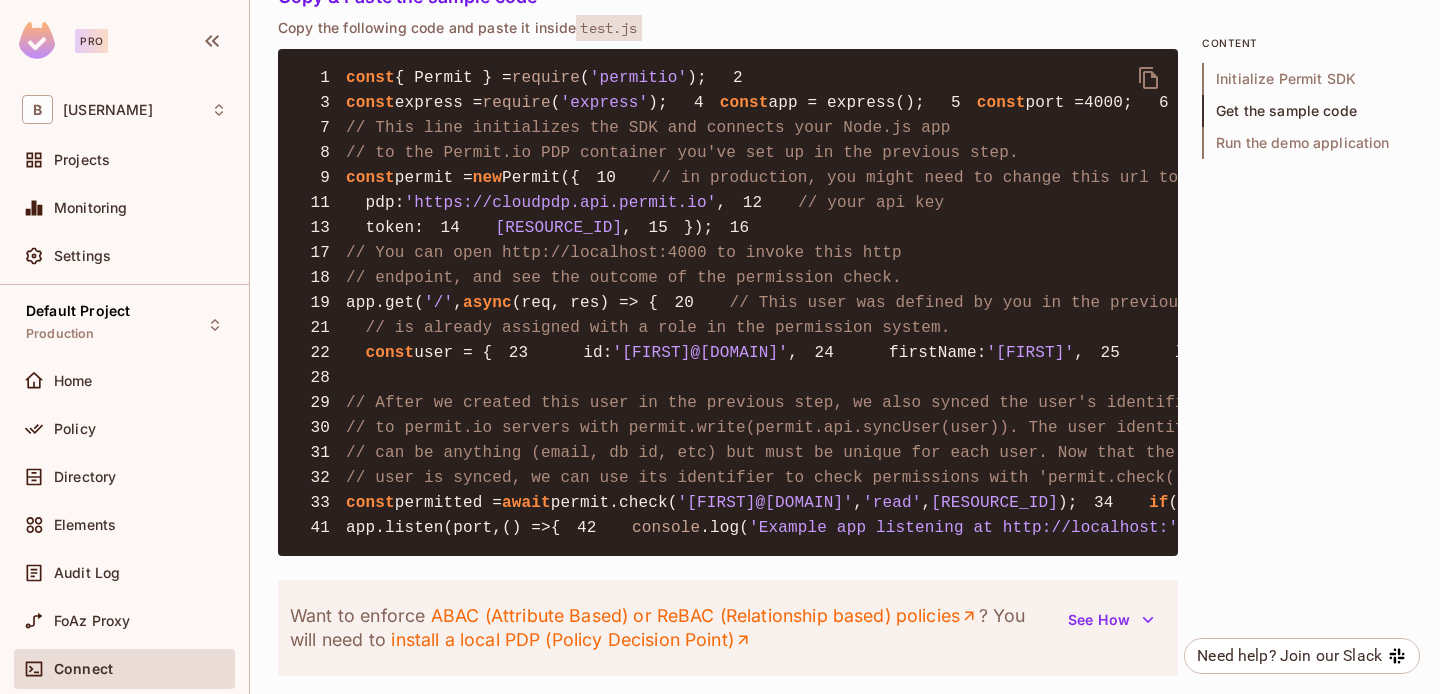 click on "[RESOURCE_ID]" at bounding box center [559, 228] 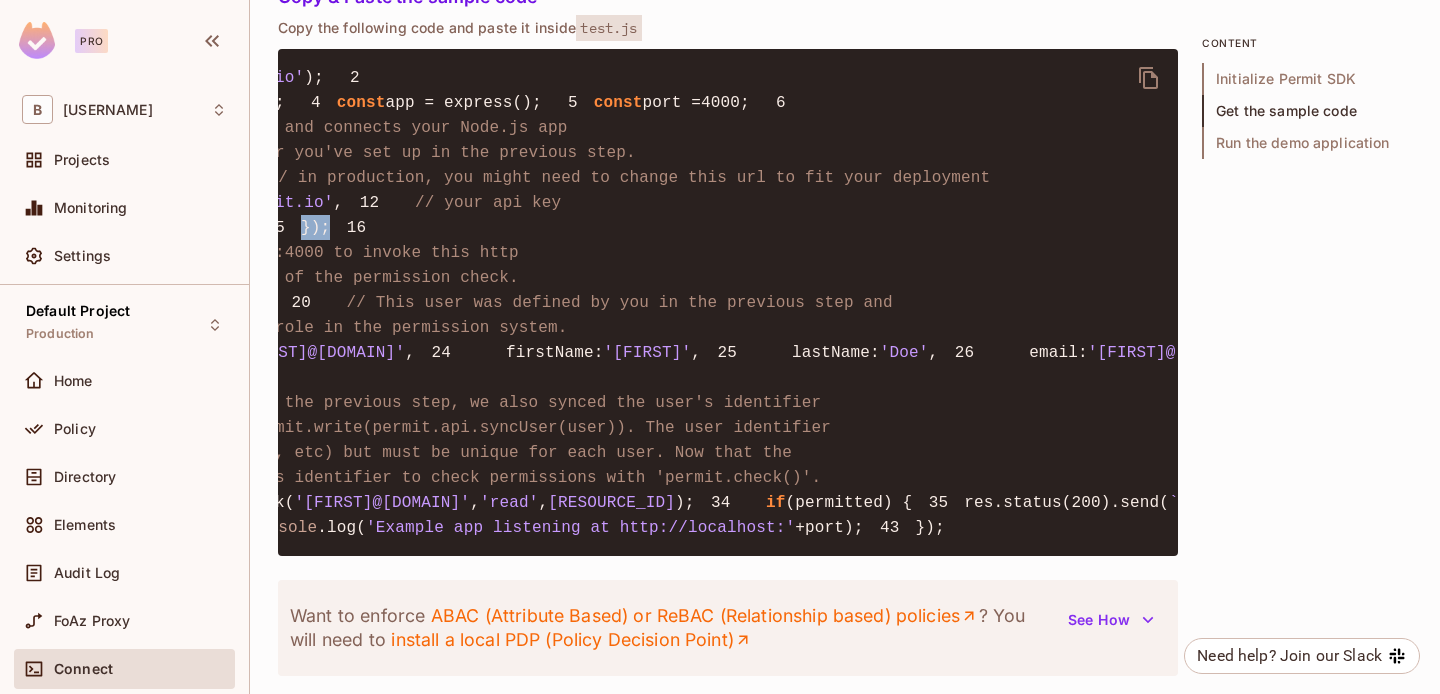 scroll, scrollTop: 0, scrollLeft: 427, axis: horizontal 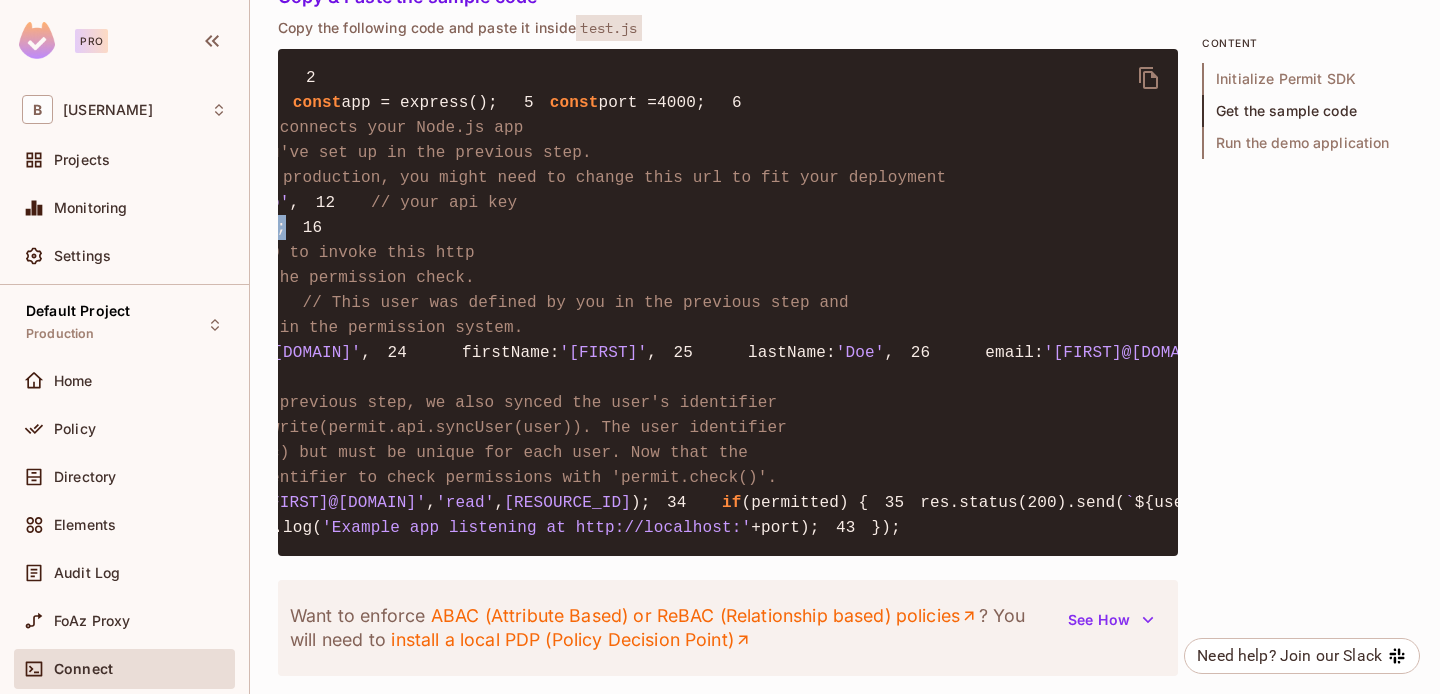 drag, startPoint x: 486, startPoint y: 384, endPoint x: 896, endPoint y: 392, distance: 410.07803 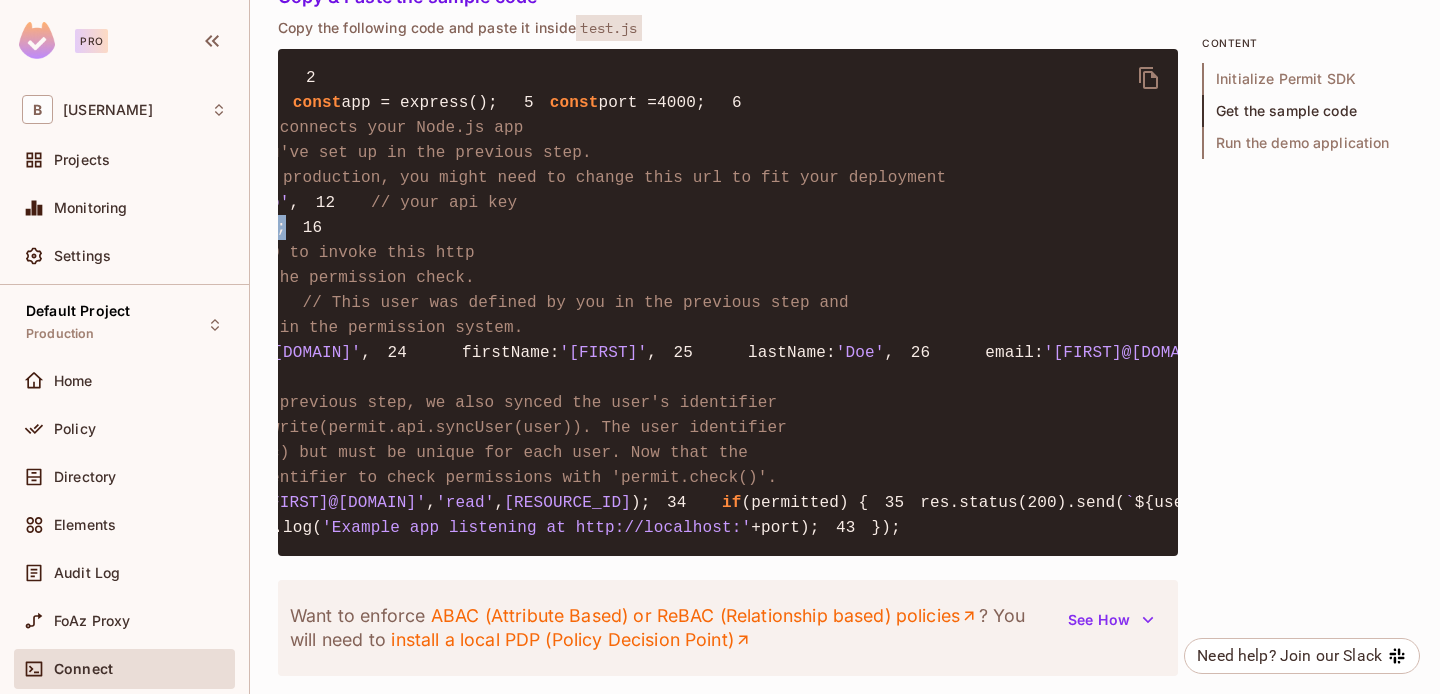 copy on "[RESOURCE_ID]" 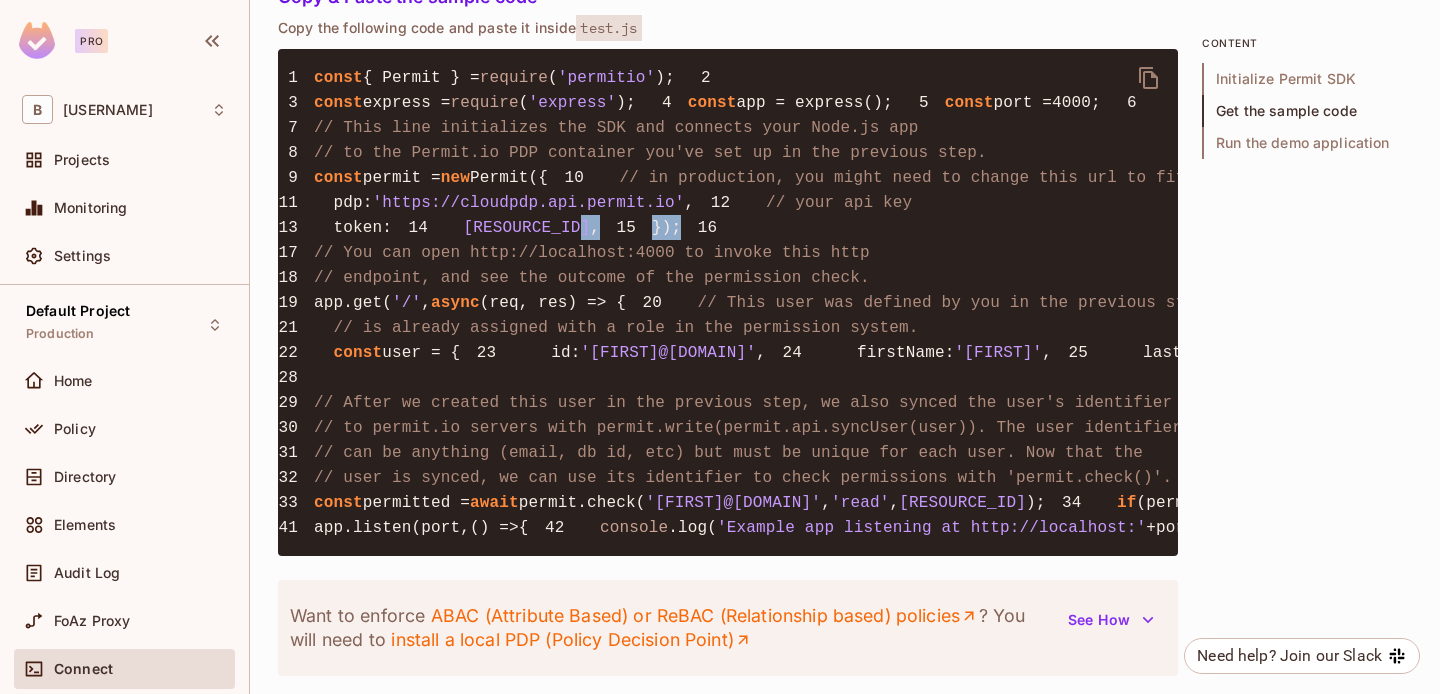 scroll, scrollTop: 0, scrollLeft: 0, axis: both 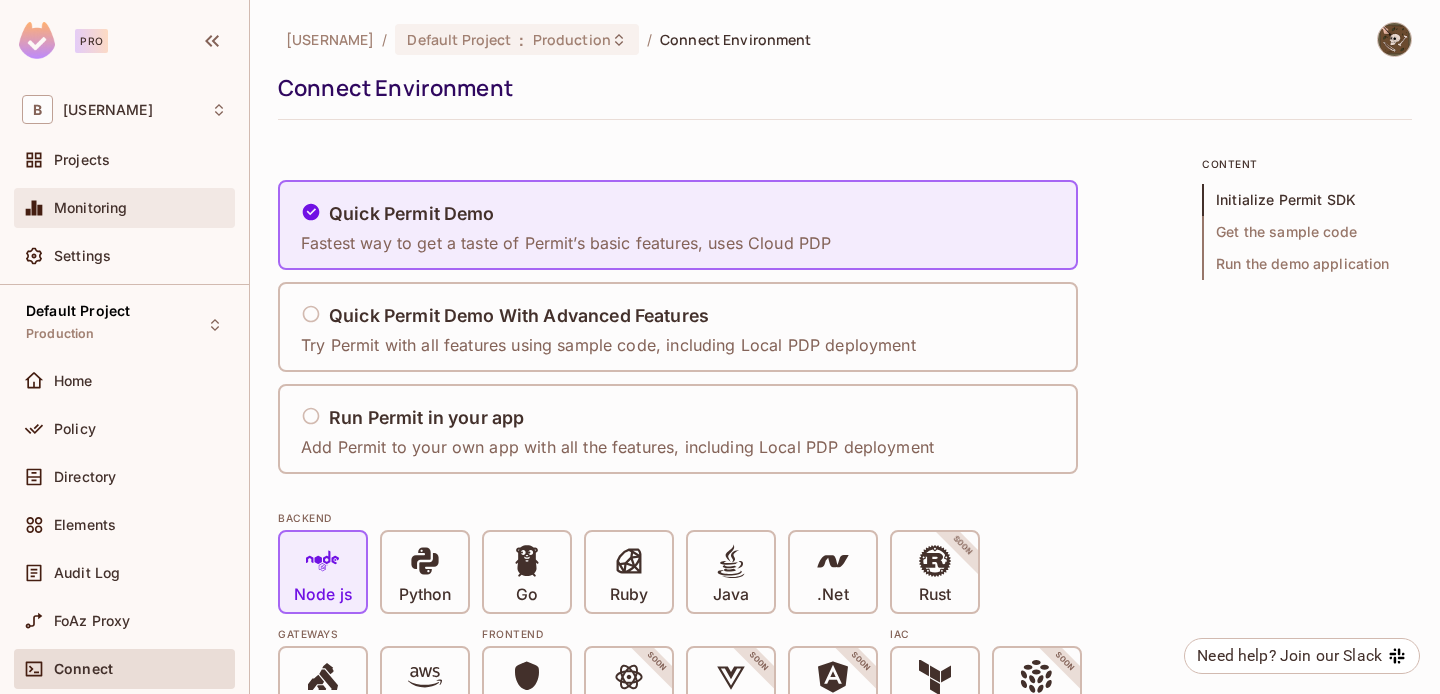 click on "Monitoring" at bounding box center [91, 208] 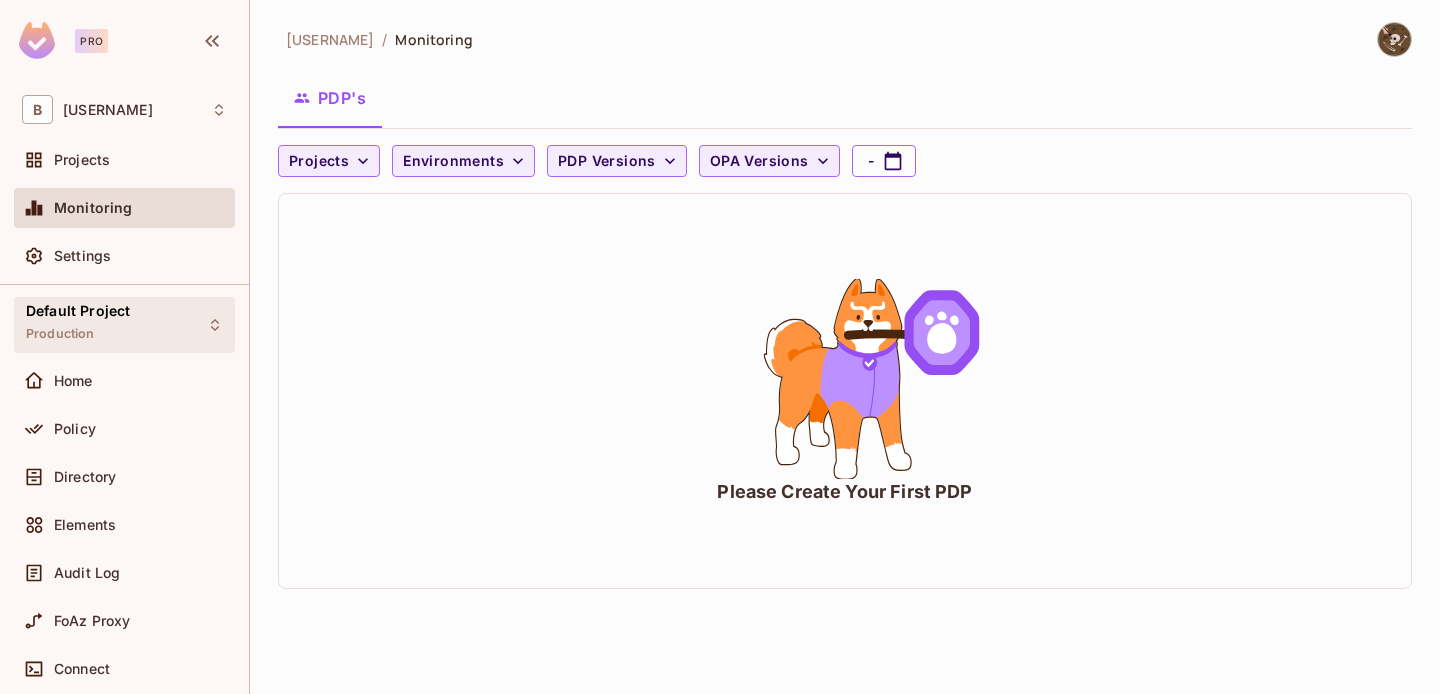click on "Default Project Production" at bounding box center (78, 324) 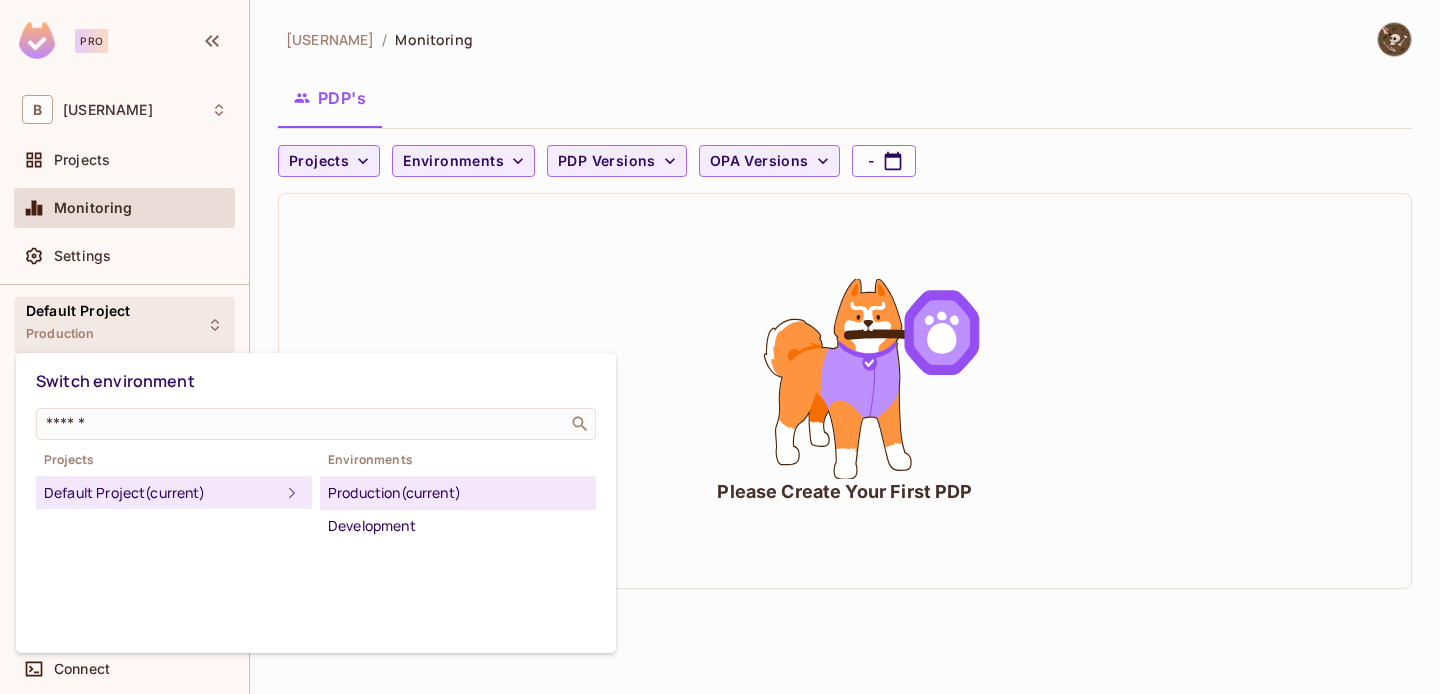 click at bounding box center [720, 347] 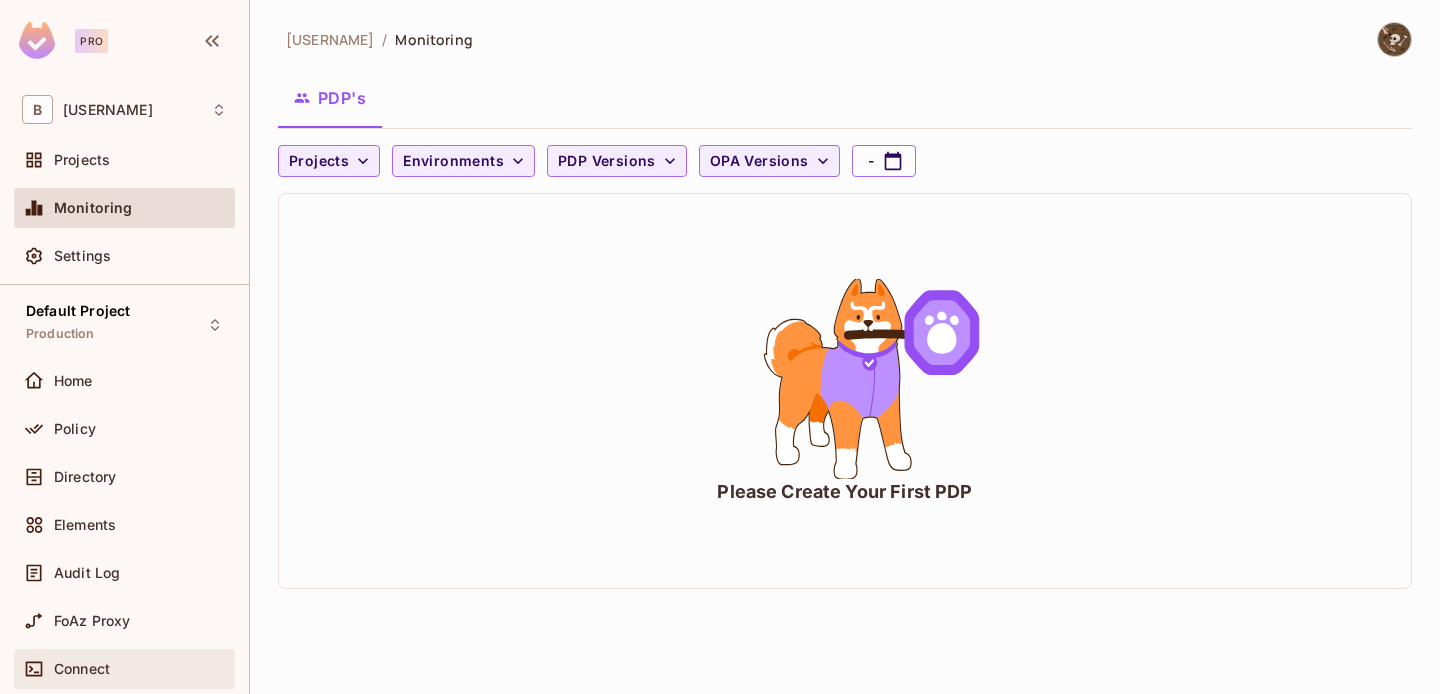 click 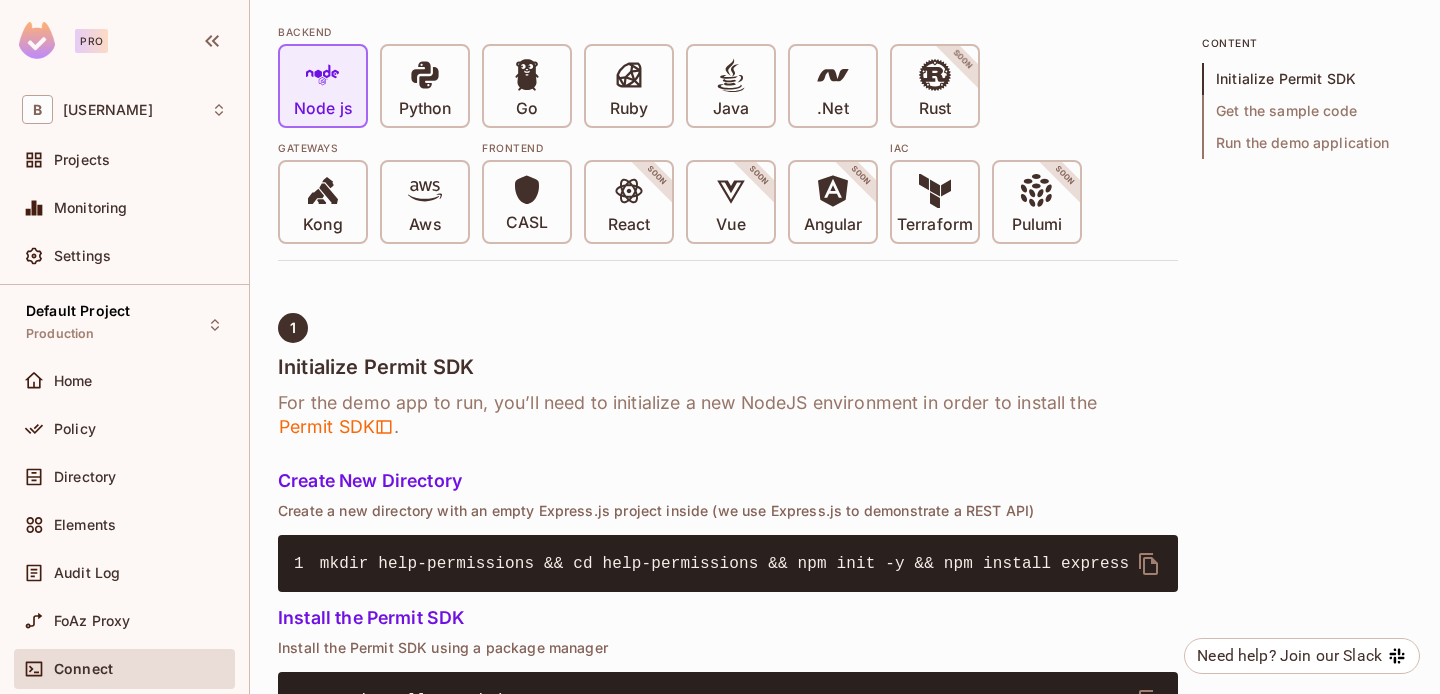 scroll, scrollTop: 513, scrollLeft: 0, axis: vertical 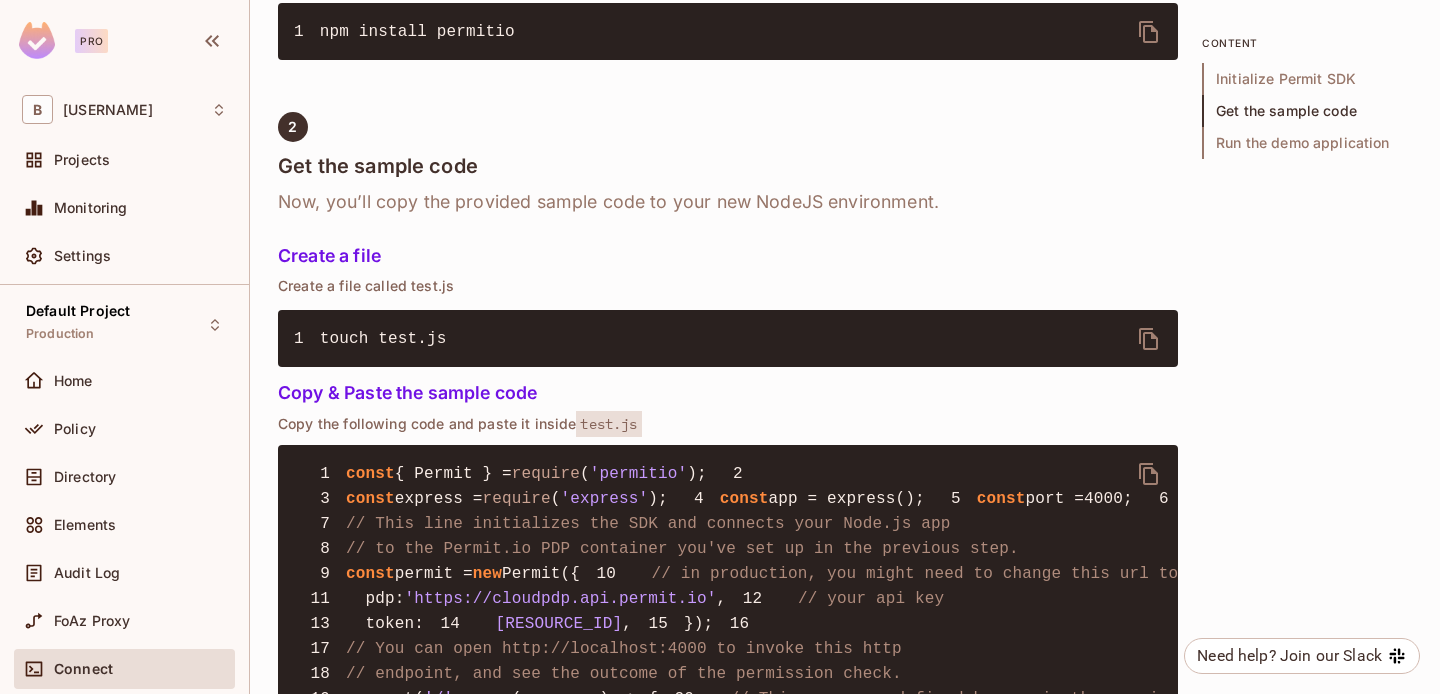 click on "Create a file" at bounding box center [728, 256] 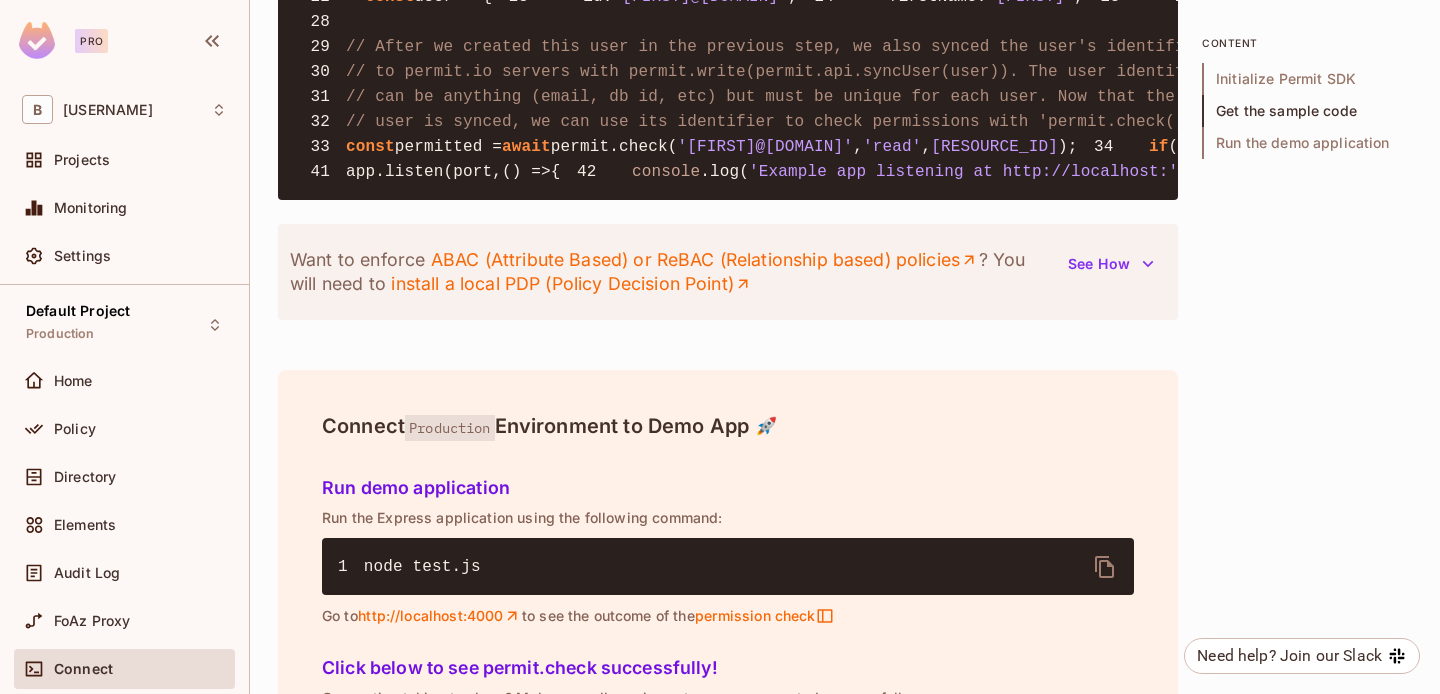 scroll, scrollTop: 1913, scrollLeft: 0, axis: vertical 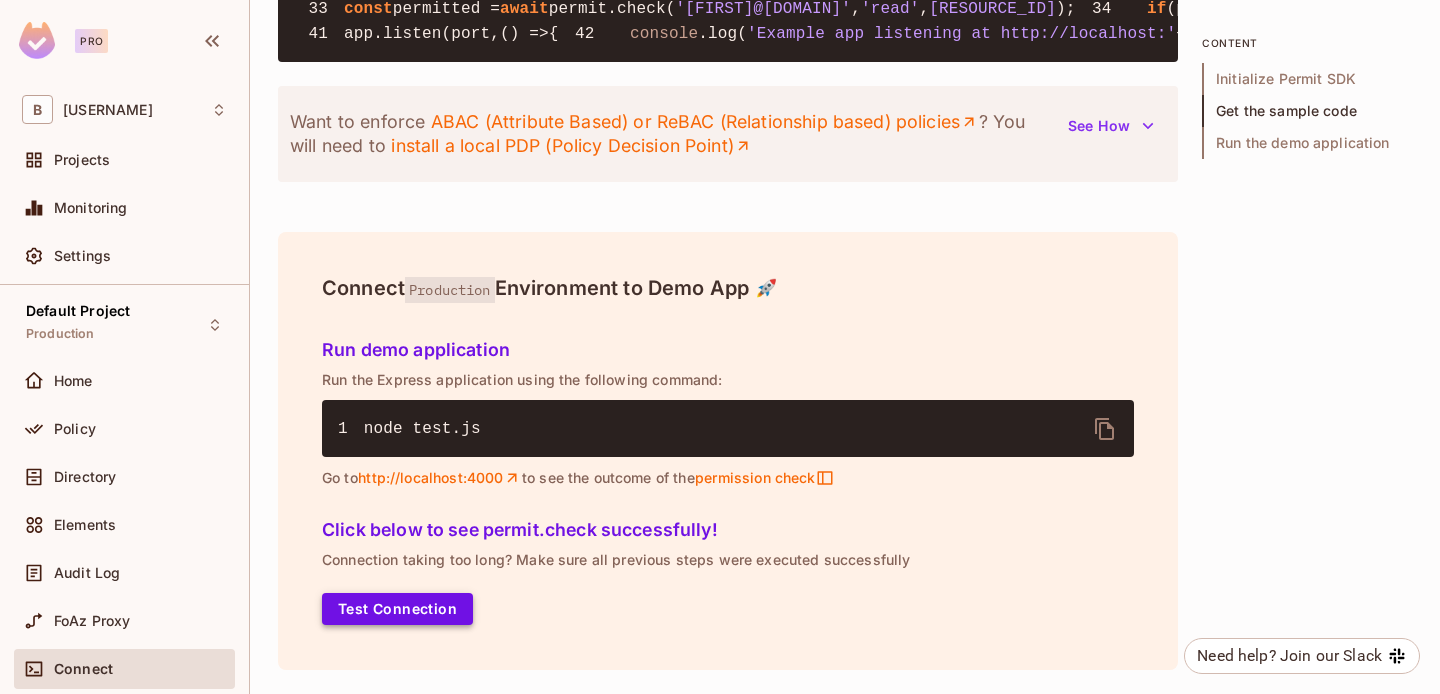 click on "Test Connection" at bounding box center (397, 609) 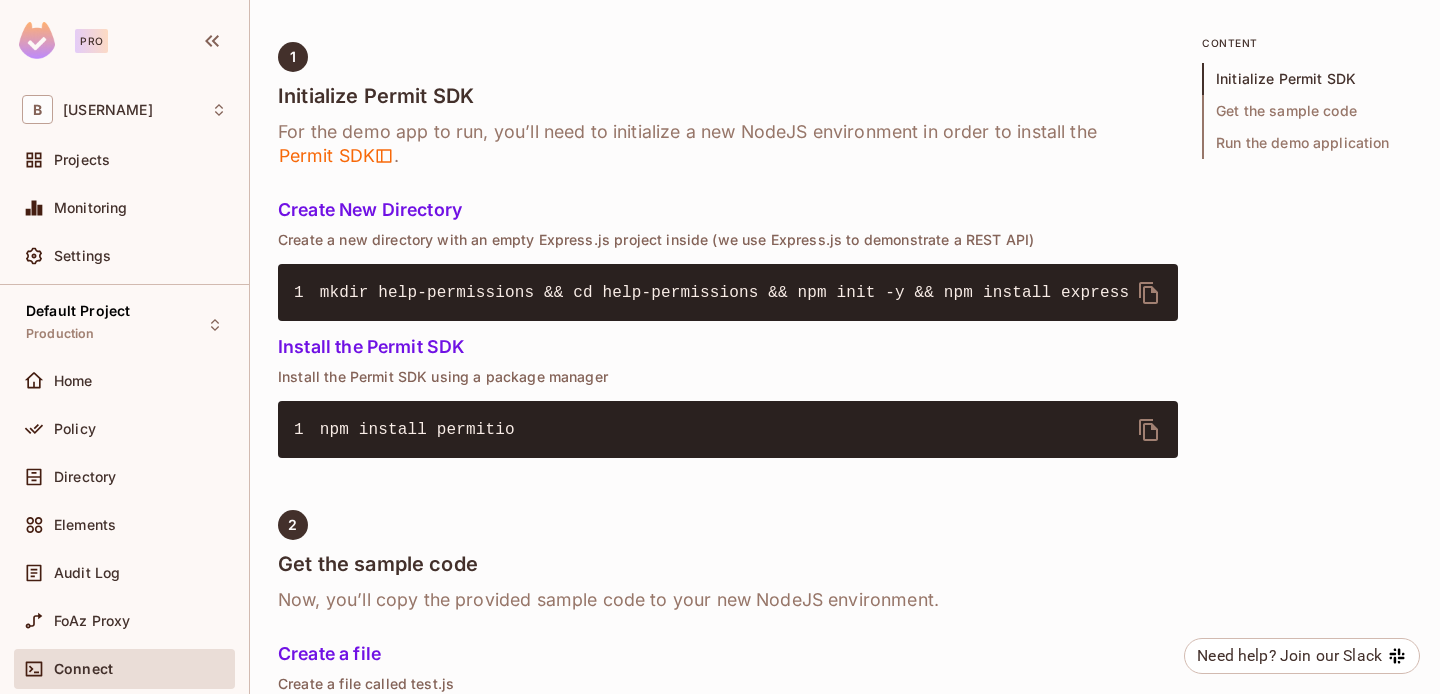 scroll, scrollTop: 0, scrollLeft: 0, axis: both 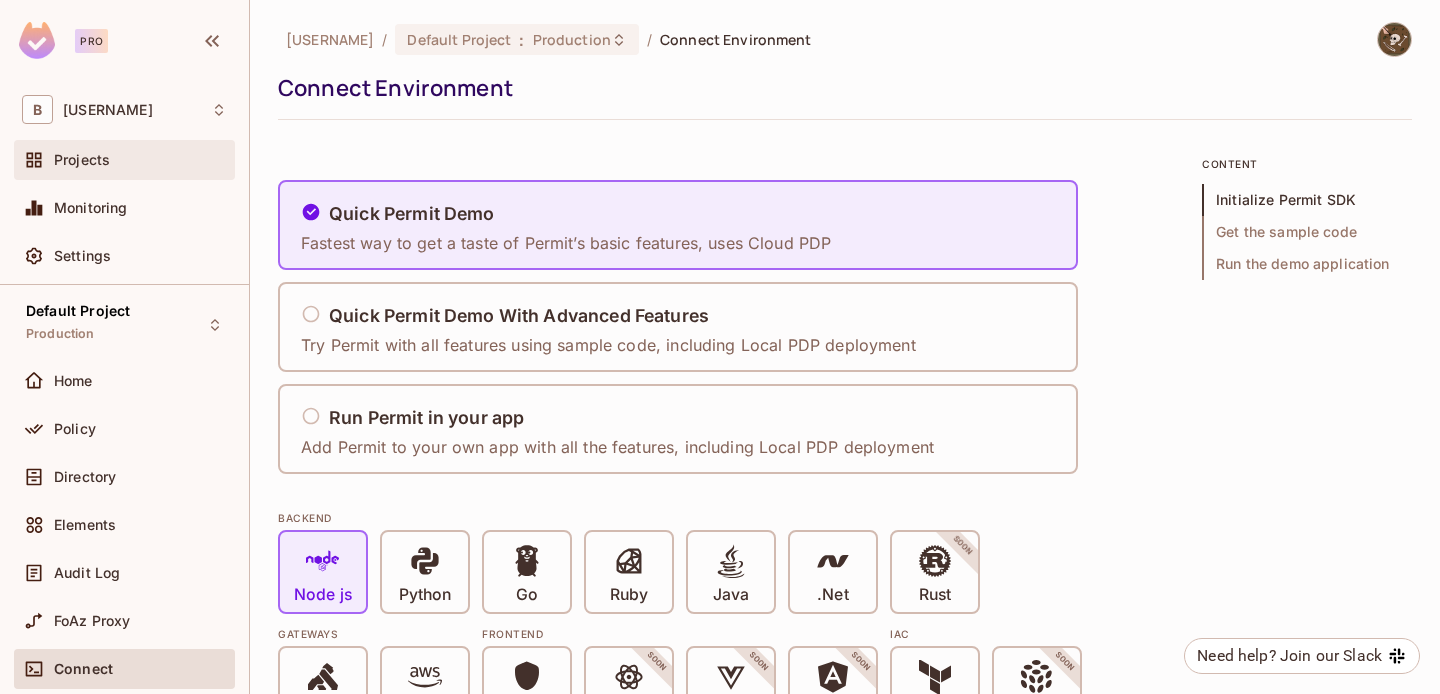 click on "Projects" at bounding box center [82, 160] 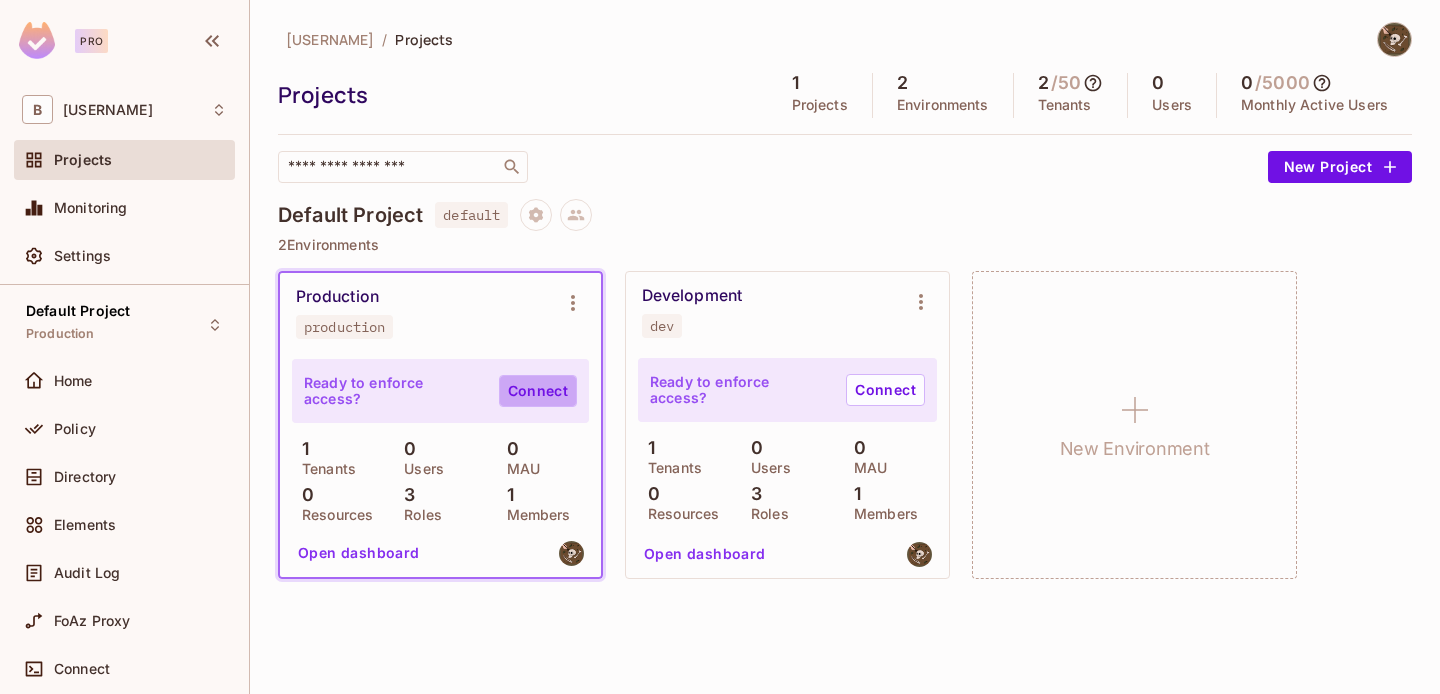 click on "Connect" at bounding box center (538, 391) 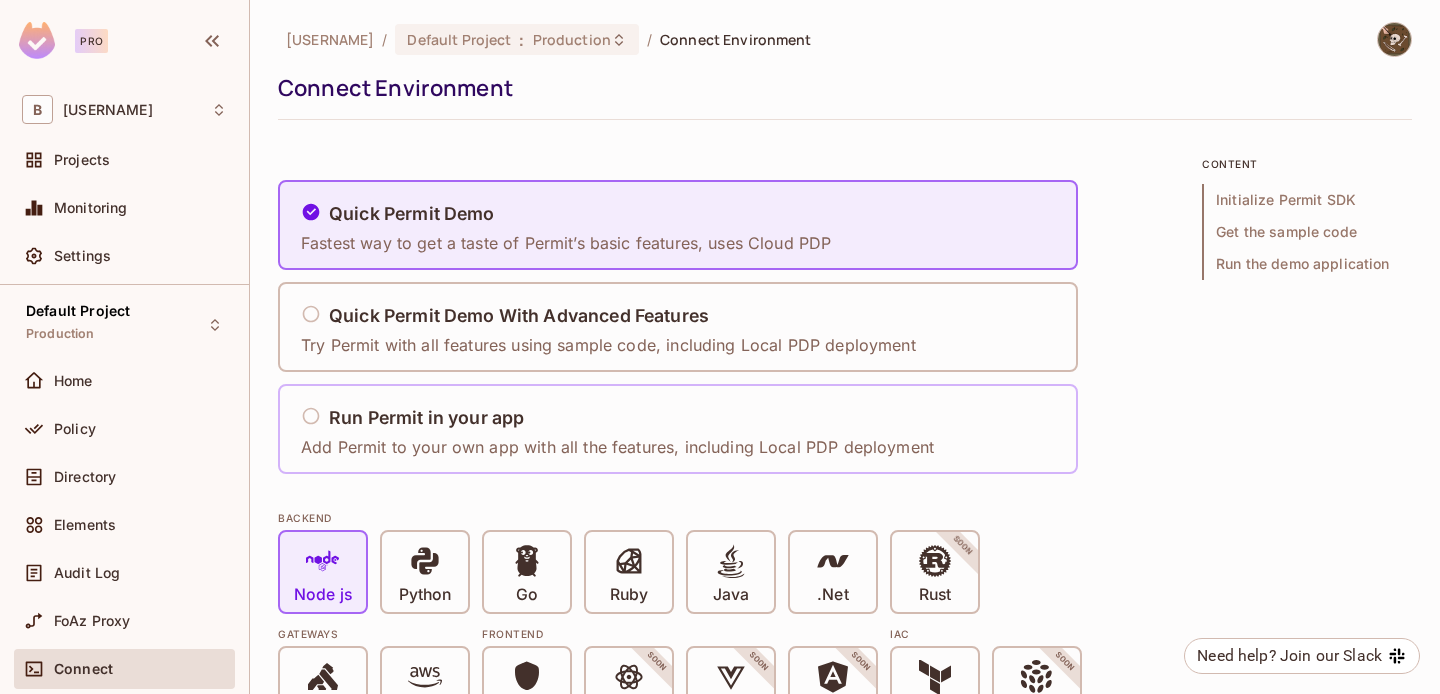 click on "Add Permit to your own app with all the features, including Local PDP deployment" at bounding box center [617, 447] 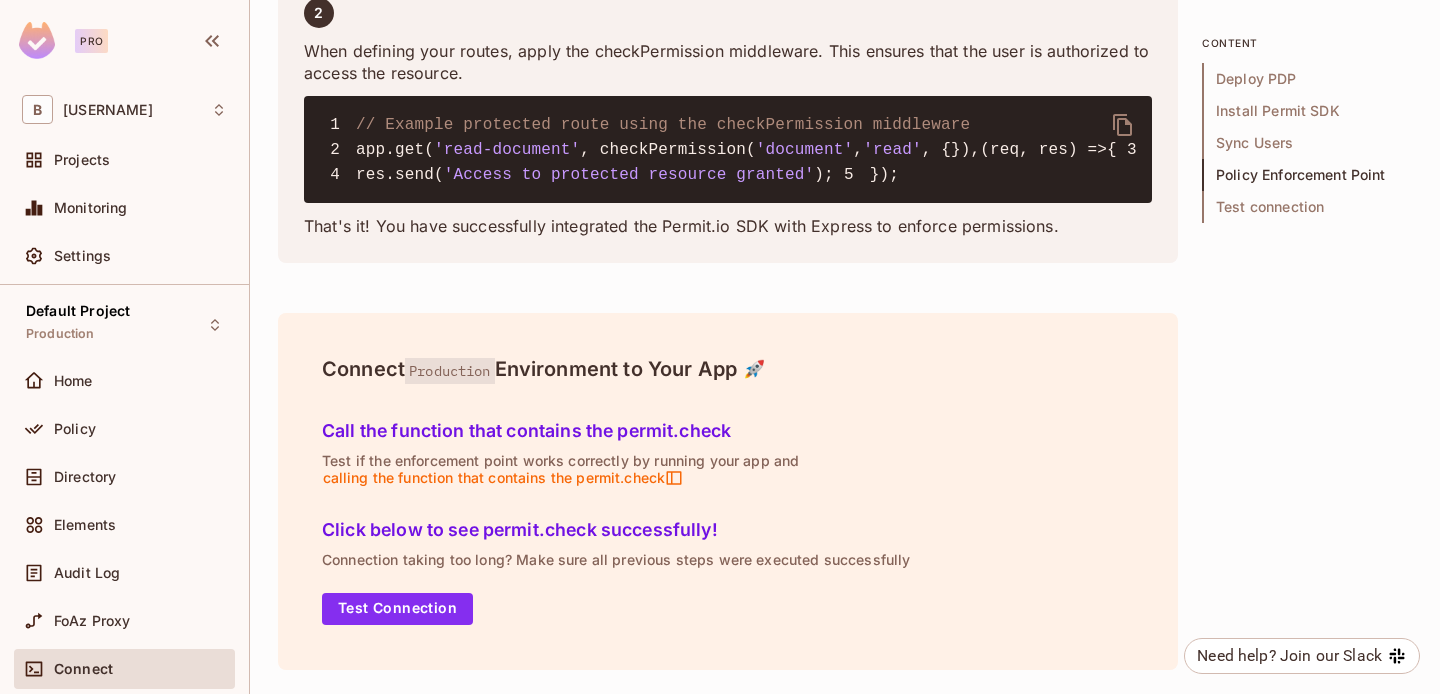 scroll, scrollTop: 4335, scrollLeft: 0, axis: vertical 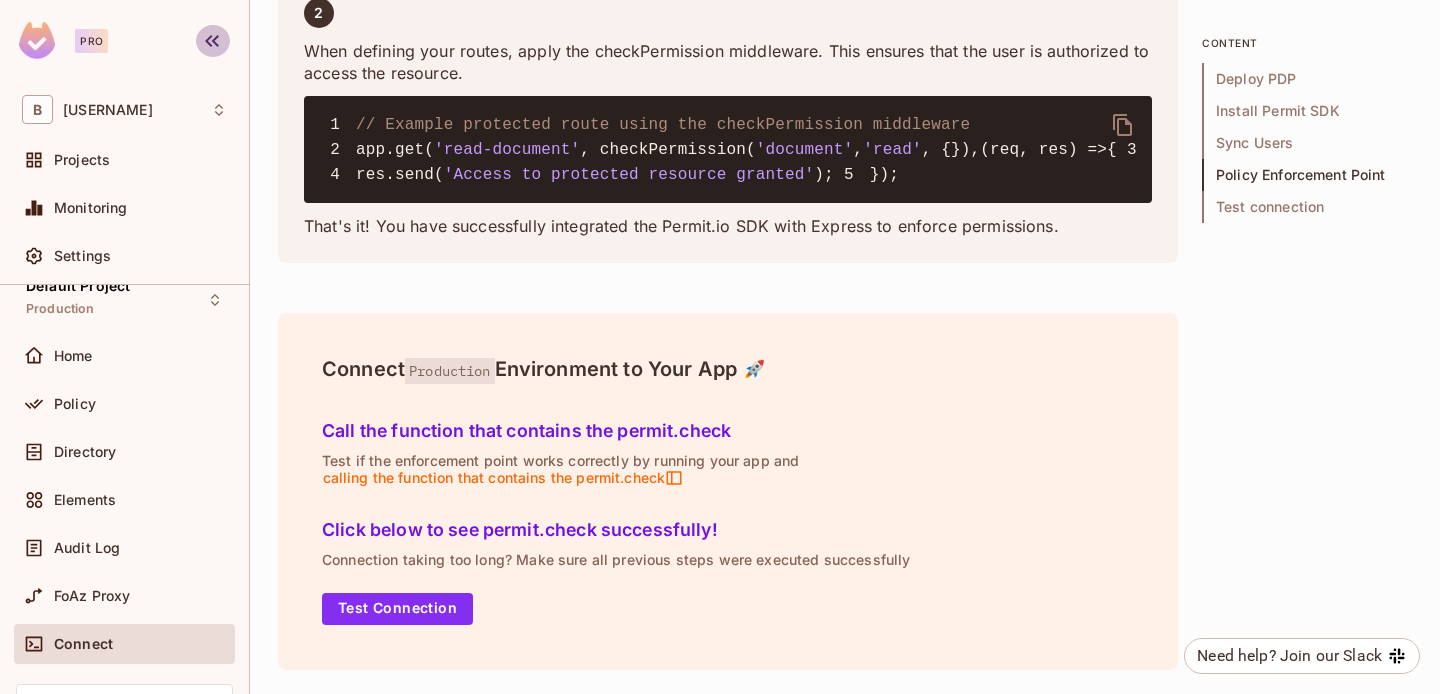 click 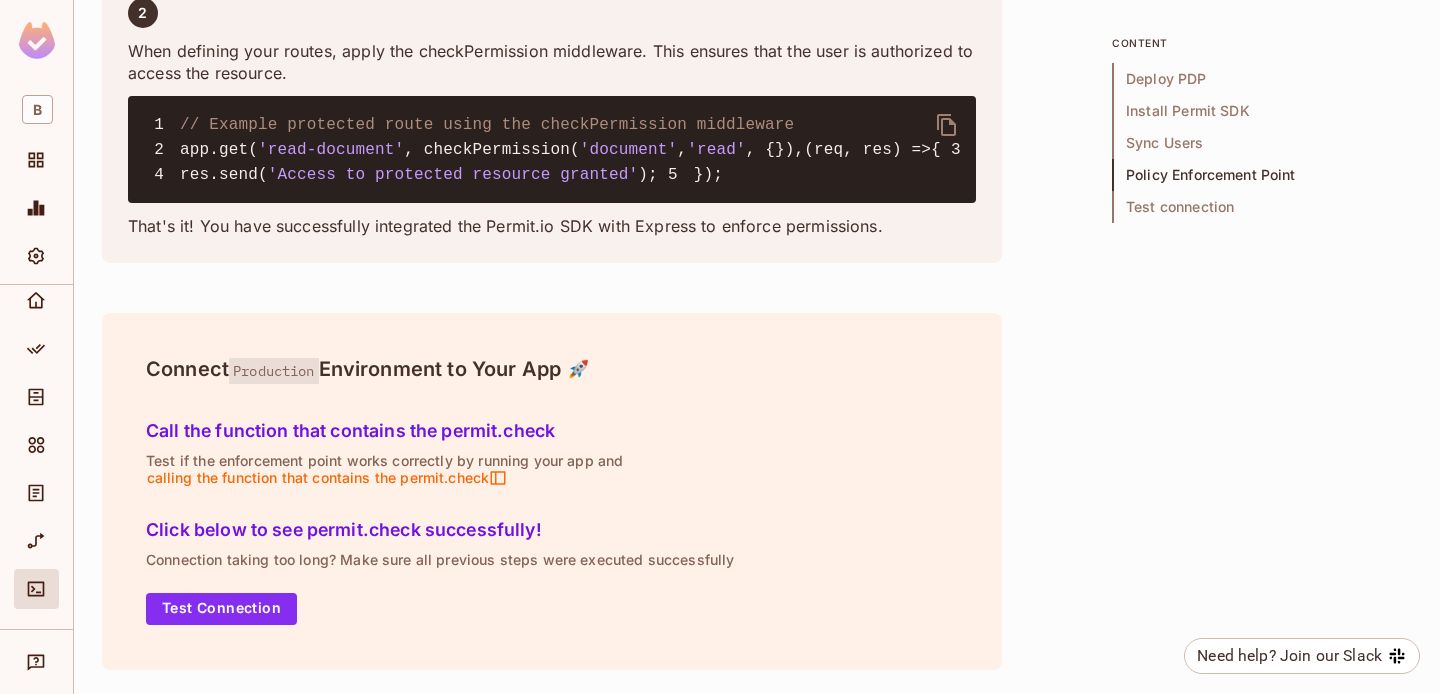 scroll, scrollTop: 16, scrollLeft: 0, axis: vertical 